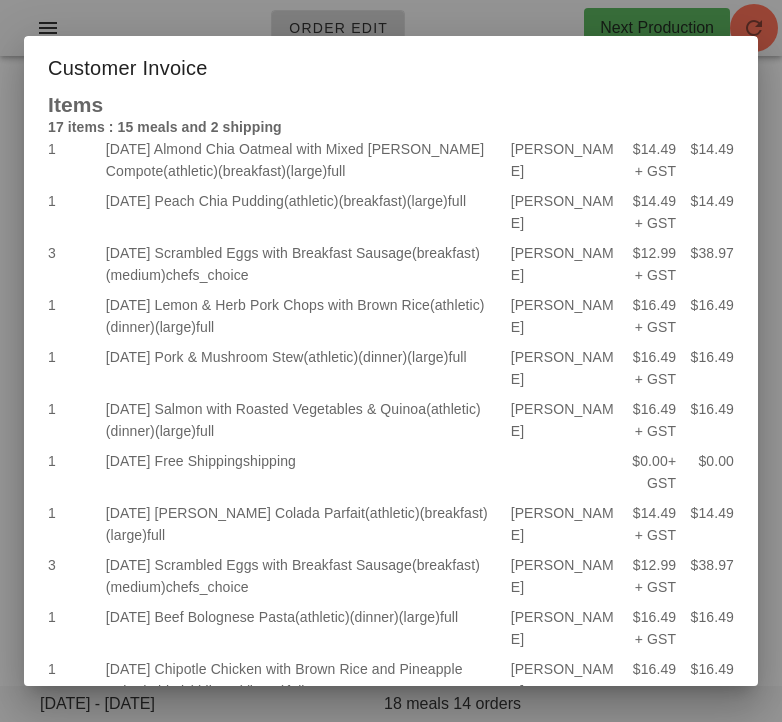 scroll, scrollTop: 0, scrollLeft: 0, axis: both 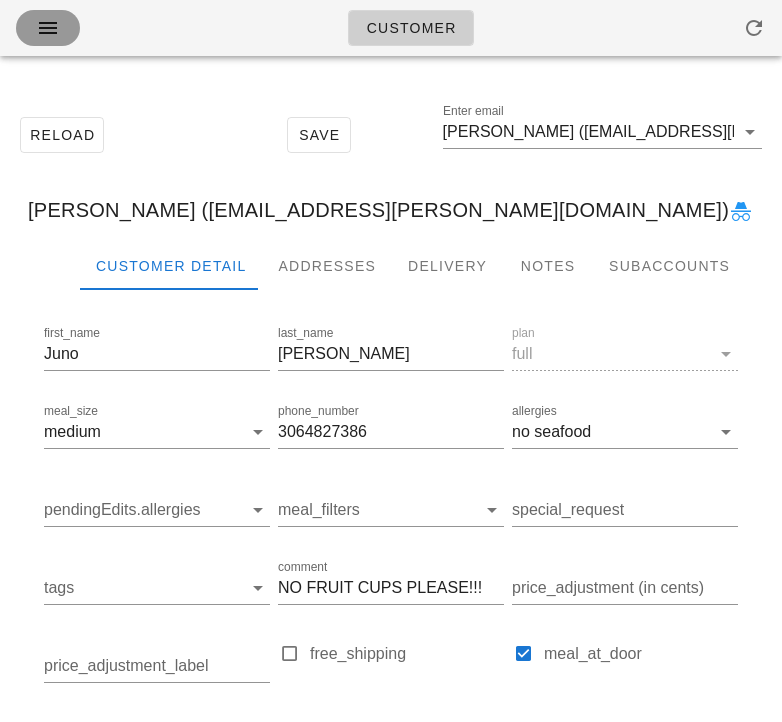 click at bounding box center [48, 28] 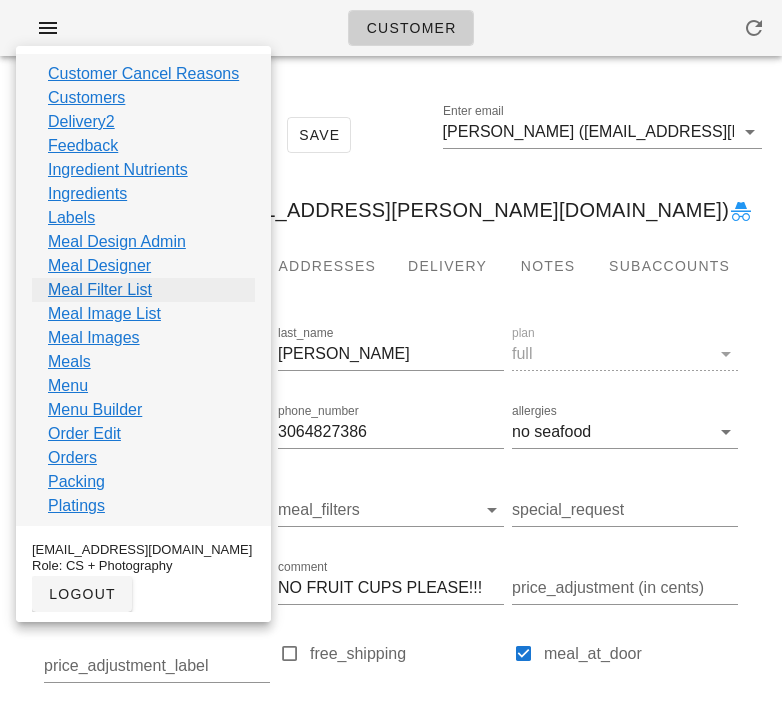 click on "Meal Filter List" at bounding box center (100, 290) 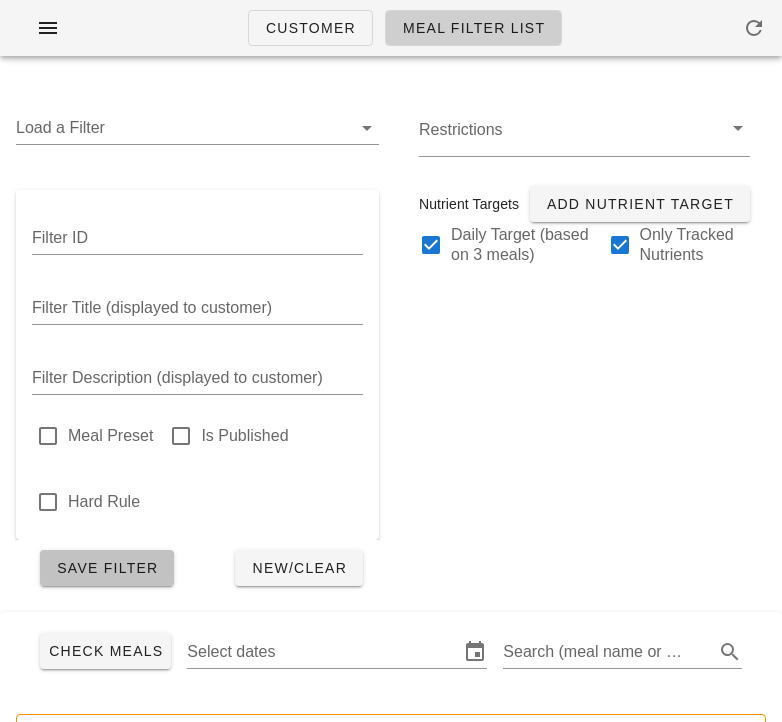 click on "Save Filter" at bounding box center (107, 568) 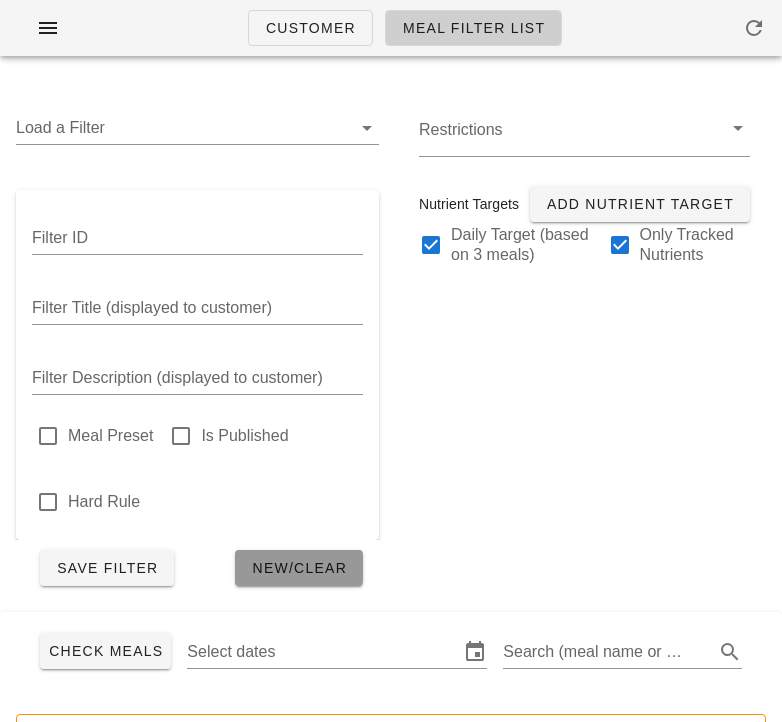 click on "New/Clear" at bounding box center [299, 568] 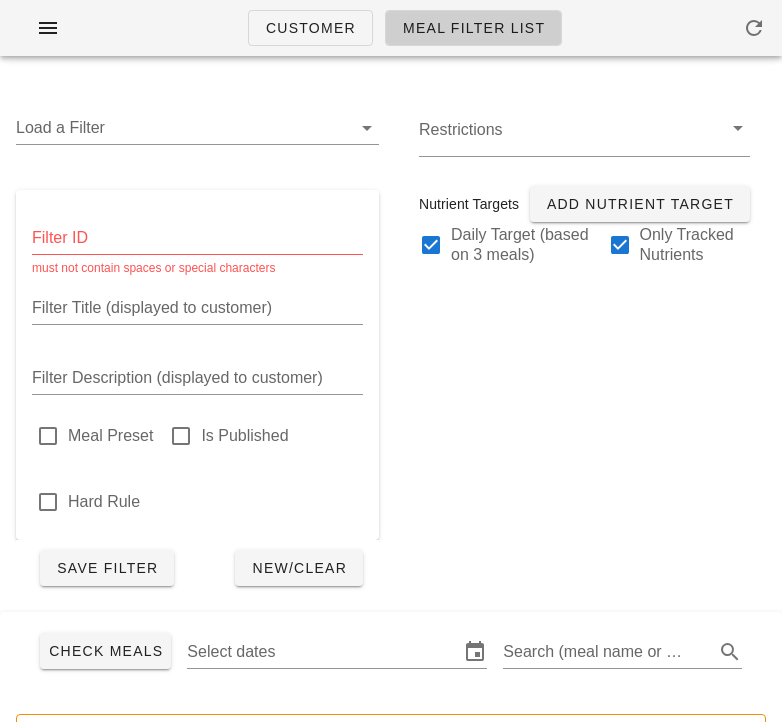 click on "Filter ID" at bounding box center (197, 238) 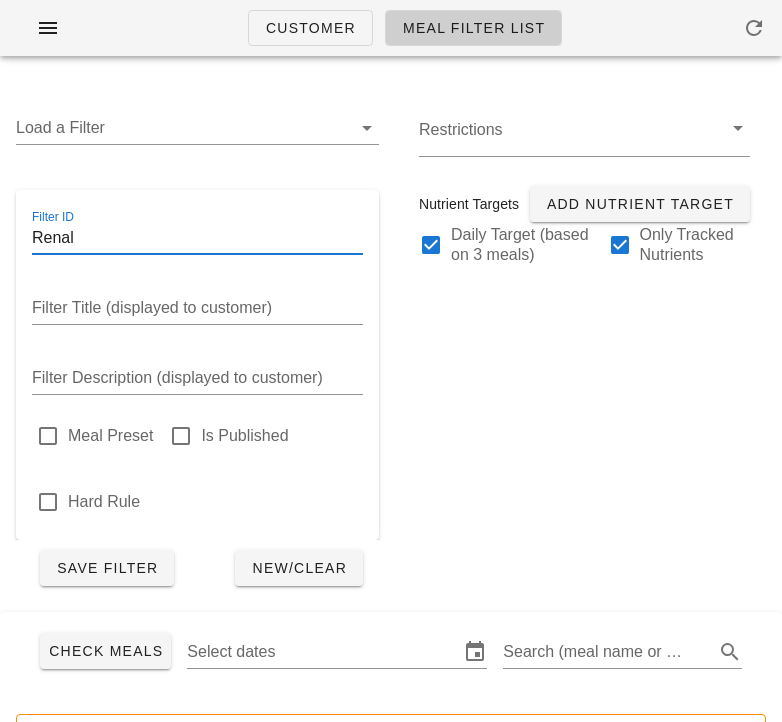 type on "Renal" 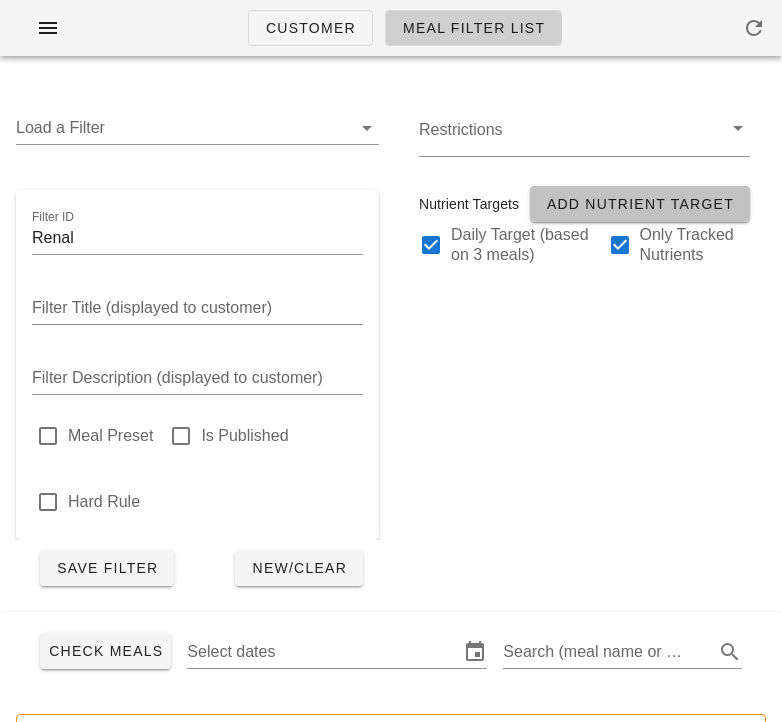 click on "Add Nutrient Target" at bounding box center (640, 204) 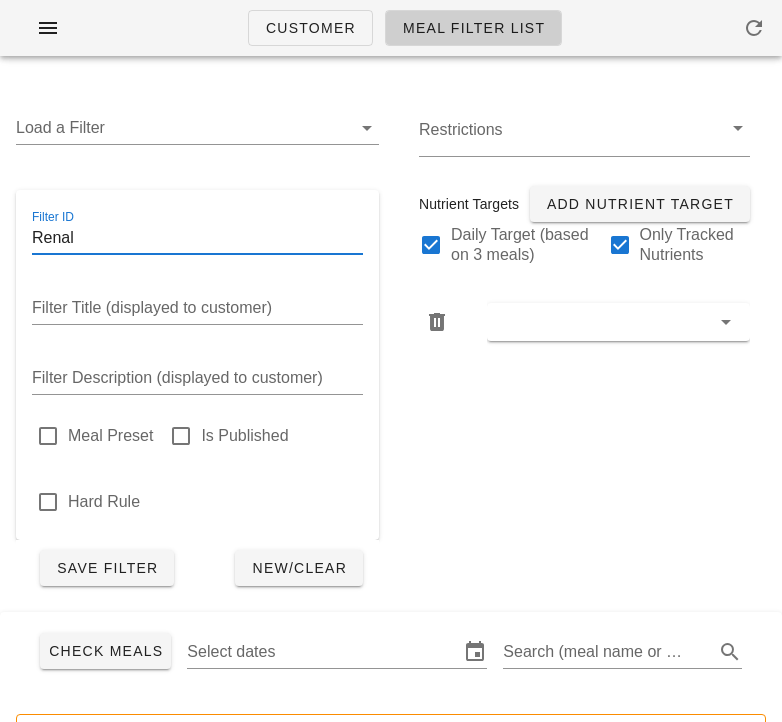 click on "Renal" at bounding box center [197, 238] 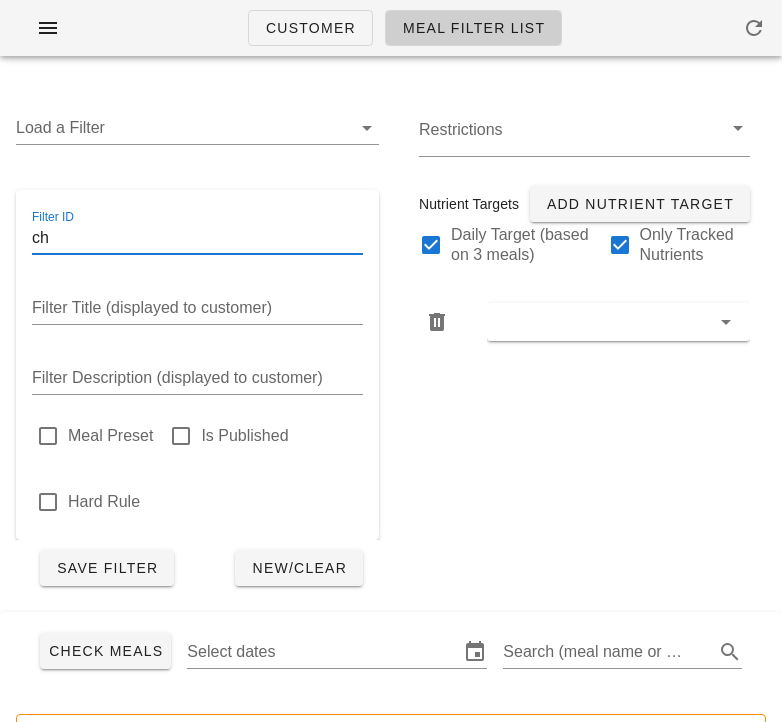 type on "c" 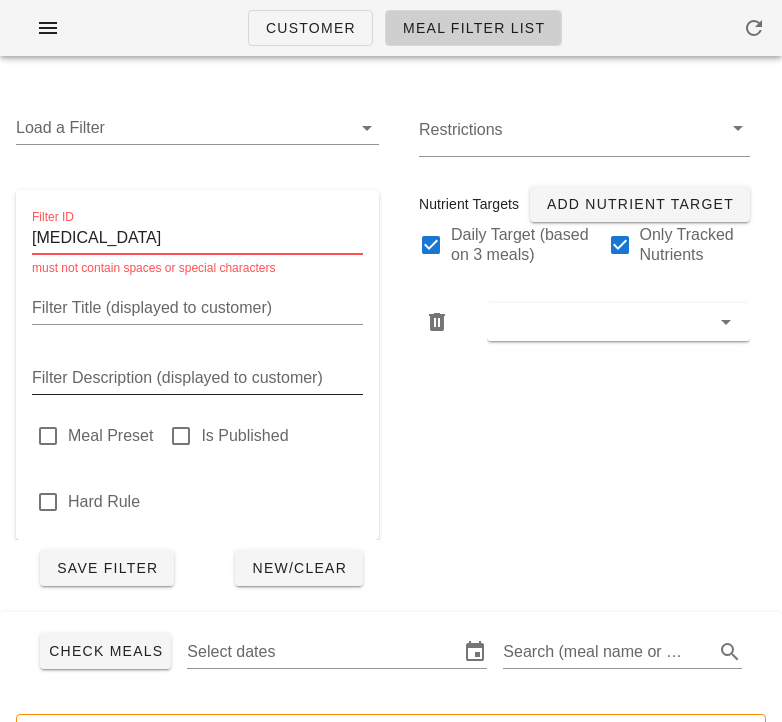 click on "Filter Description (displayed to customer)" at bounding box center (197, 378) 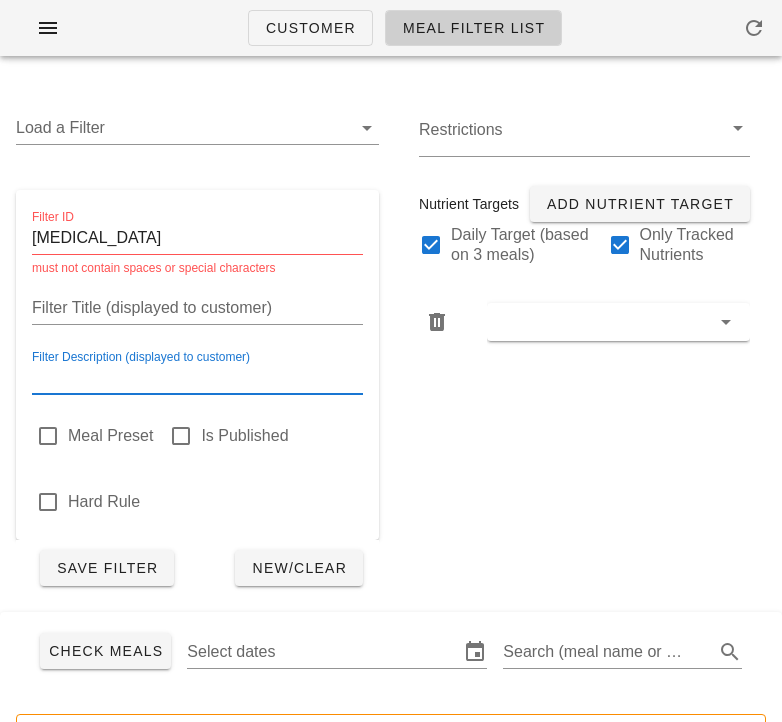click on "Filter Description (displayed to customer)" at bounding box center [197, 378] 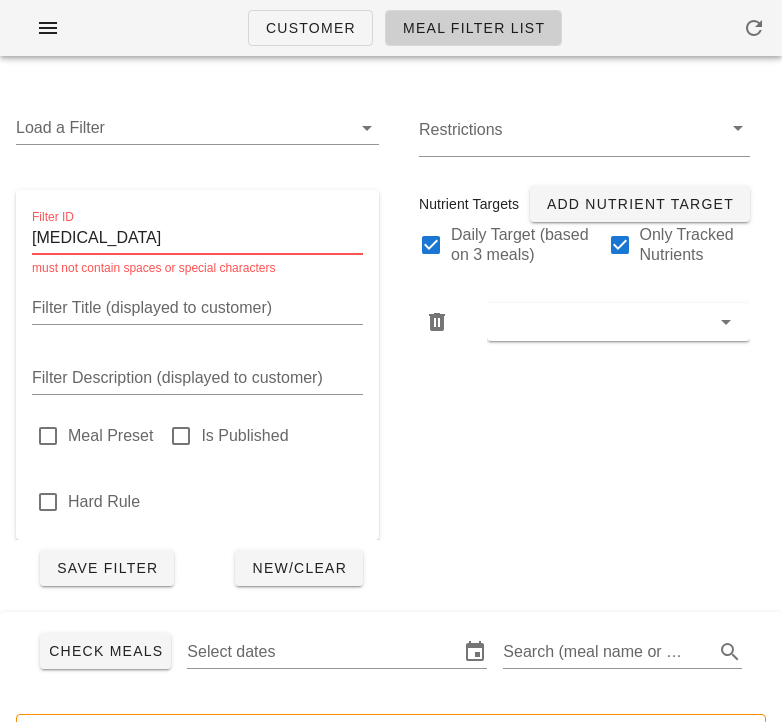 click on "[MEDICAL_DATA]" at bounding box center [197, 238] 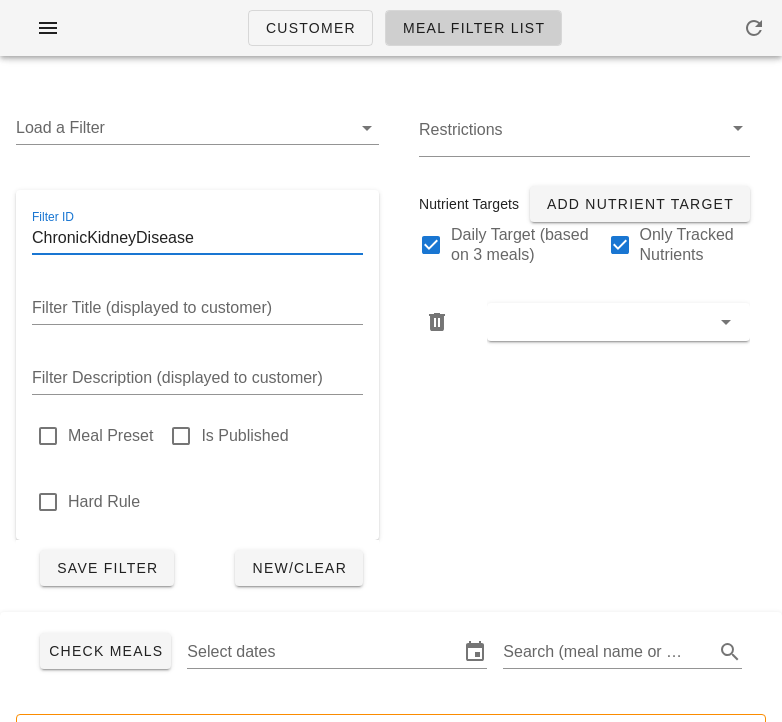 scroll, scrollTop: 1, scrollLeft: 0, axis: vertical 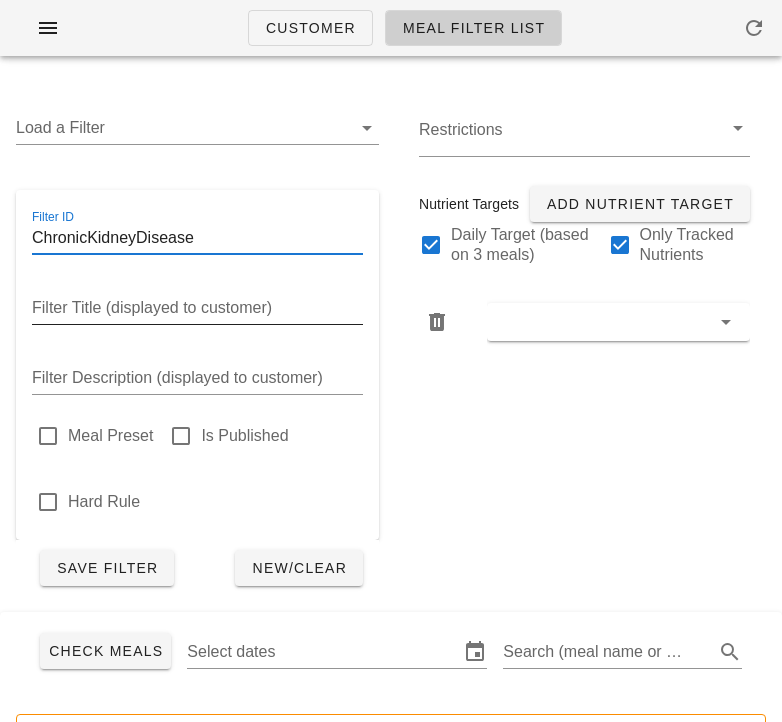 type on "ChronicKidneyDisease" 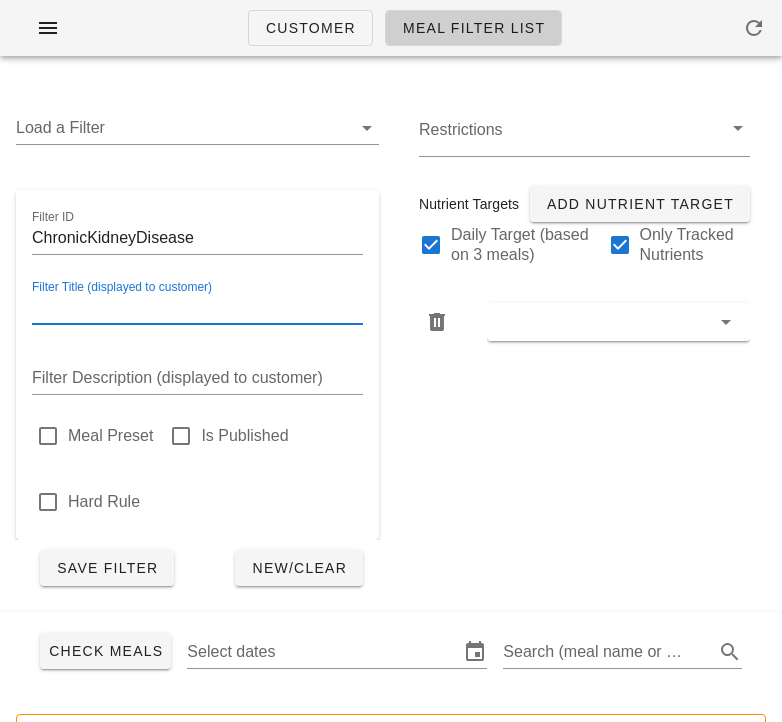 click on "Filter Title  (displayed to customer)" at bounding box center [197, 308] 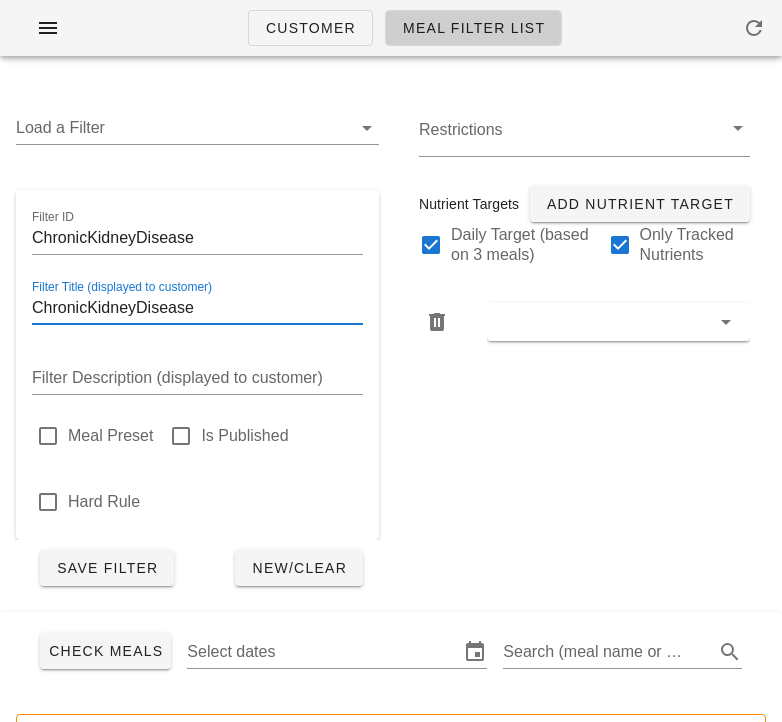 click on "ChronicKidneyDisease" at bounding box center [197, 308] 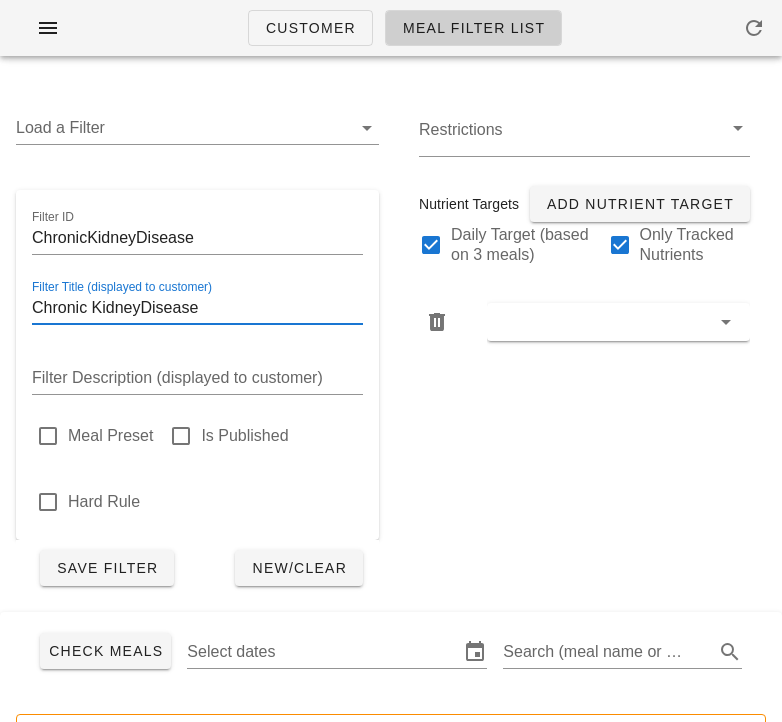 click on "Chronic KidneyDisease" at bounding box center [197, 308] 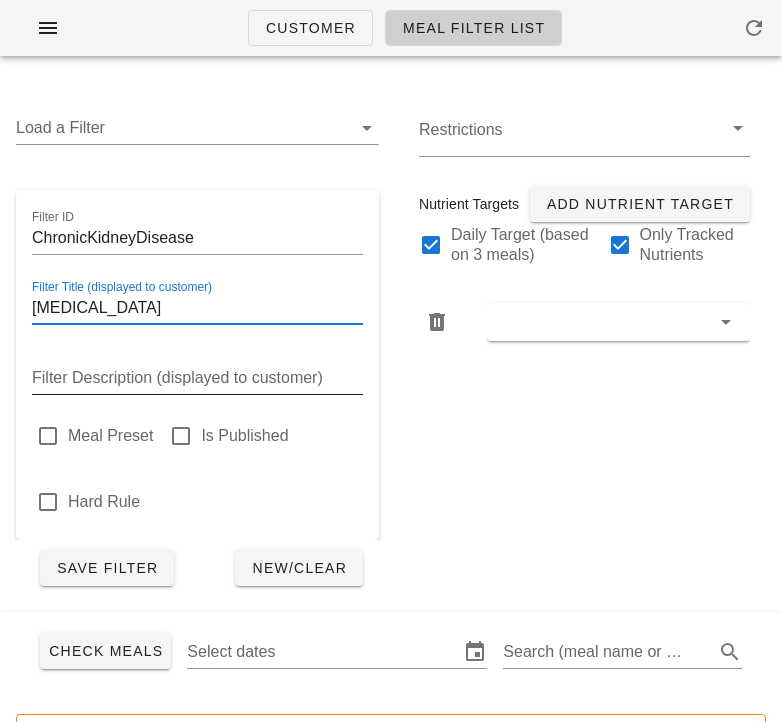 type on "[MEDICAL_DATA]" 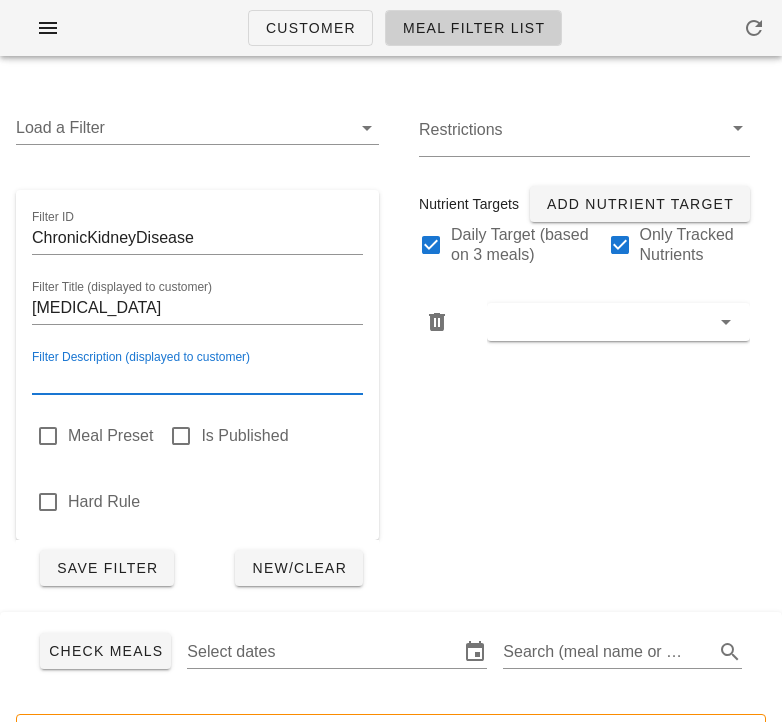 click on "Filter Description (displayed to customer)" at bounding box center [197, 378] 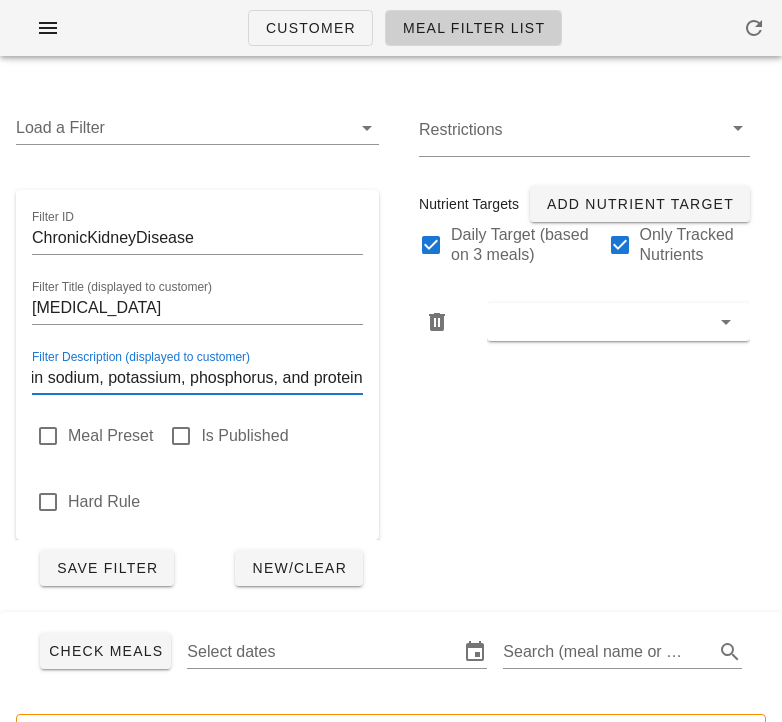 type on "Low in sodium, potassium, phosphorus, and protein." 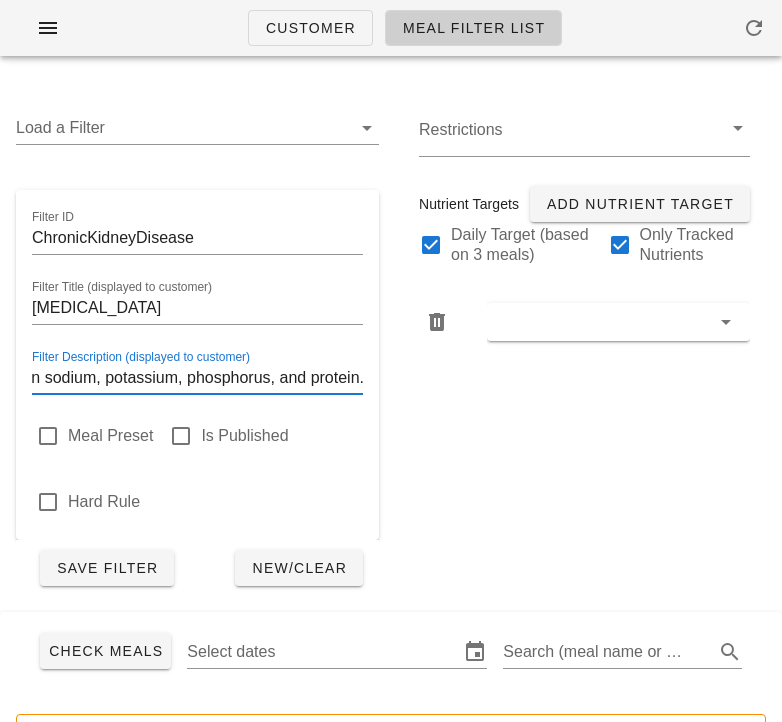 scroll, scrollTop: 0, scrollLeft: 42, axis: horizontal 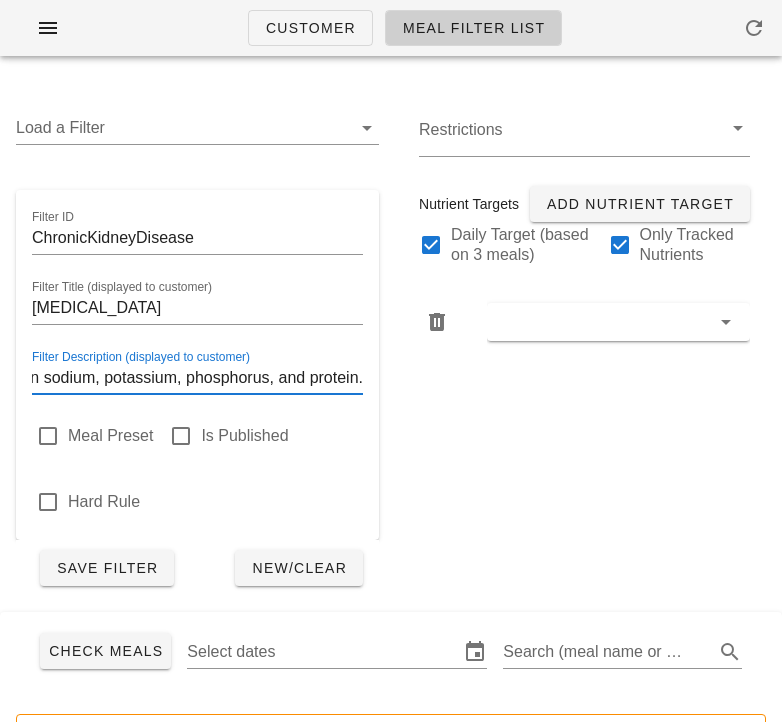 type on "ChronicKidney Disease" 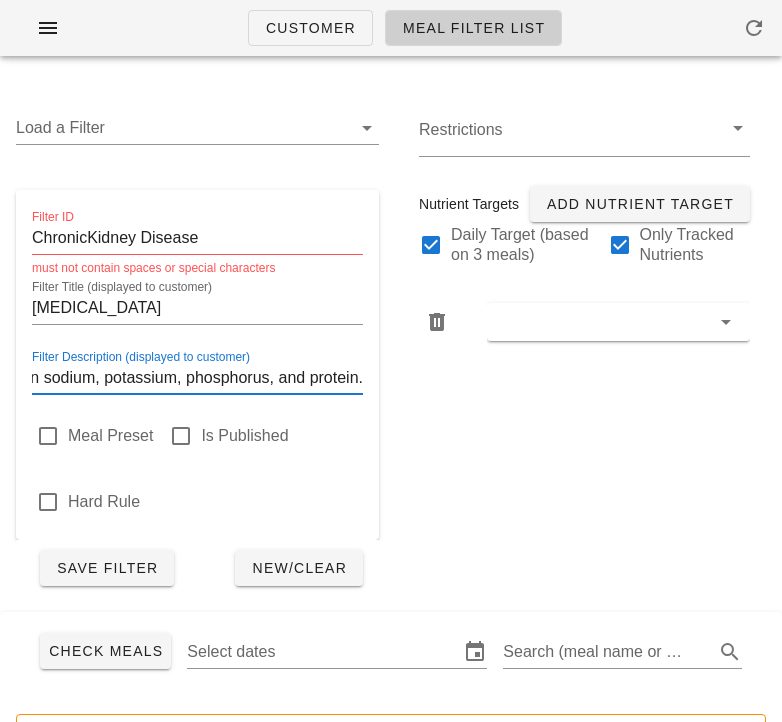 type on "Low in sodium, potassium, phosphorus, and protein." 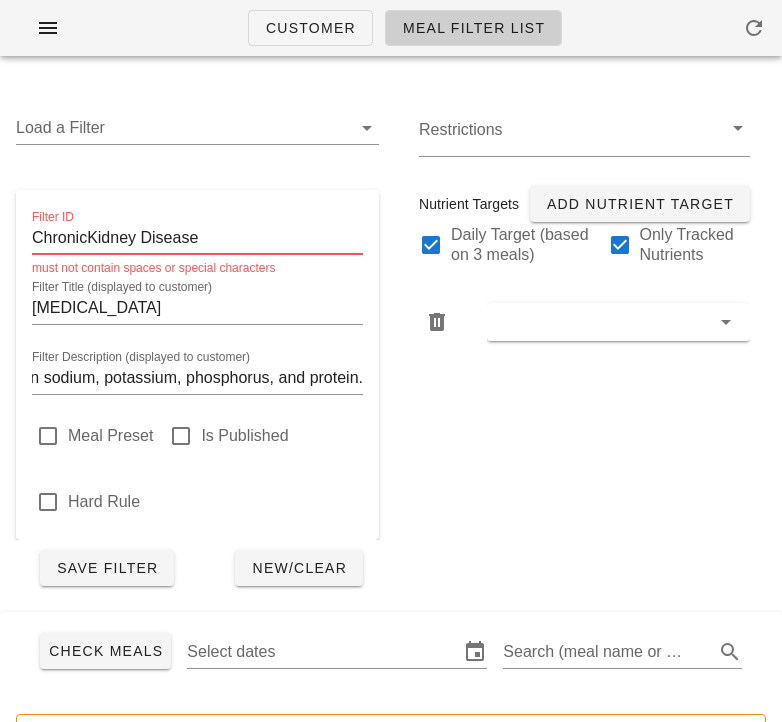 click on "ChronicKidney Disease" at bounding box center [197, 238] 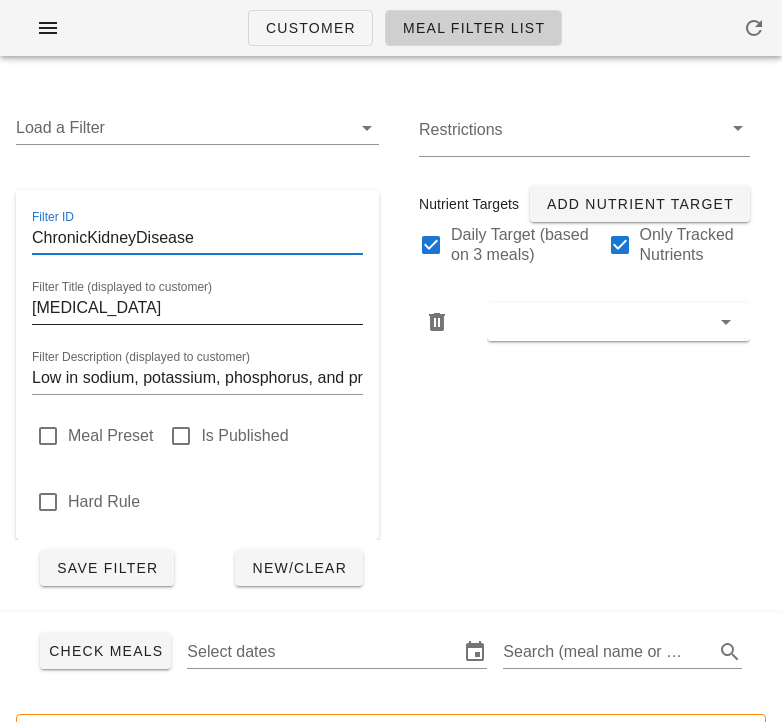 type on "ChronicKidneyDisease" 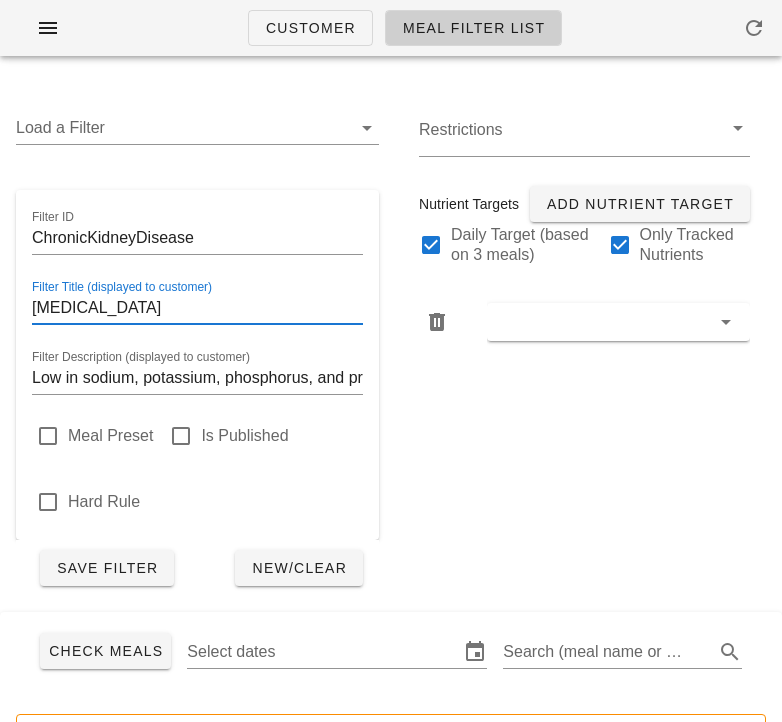 click on "[MEDICAL_DATA]" at bounding box center (197, 308) 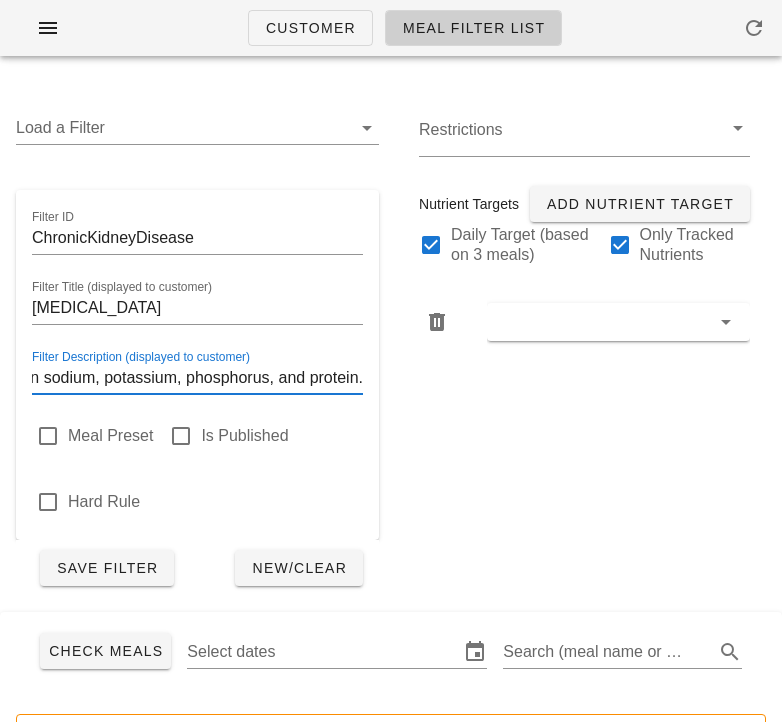 scroll, scrollTop: 0, scrollLeft: 43, axis: horizontal 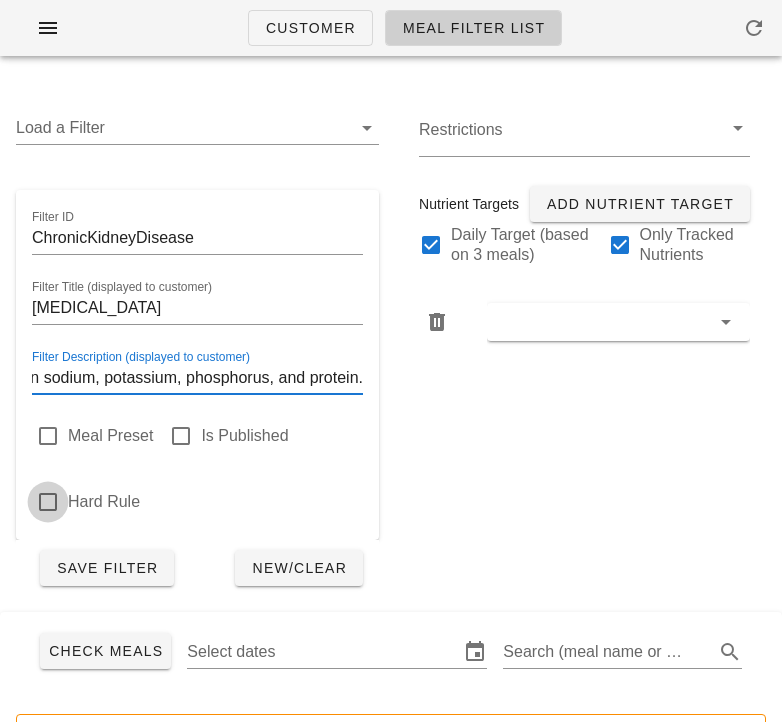 click at bounding box center (48, 502) 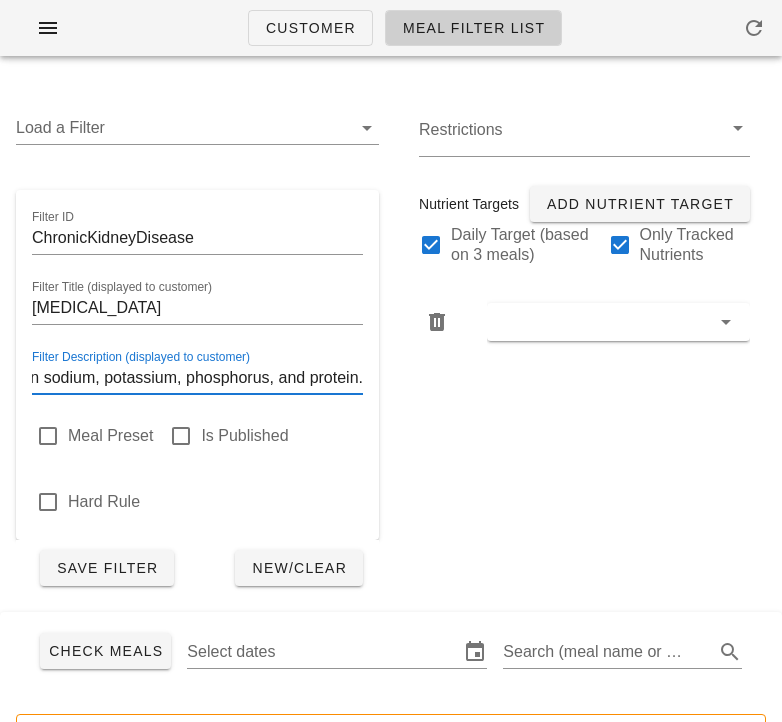 checkbox on "true" 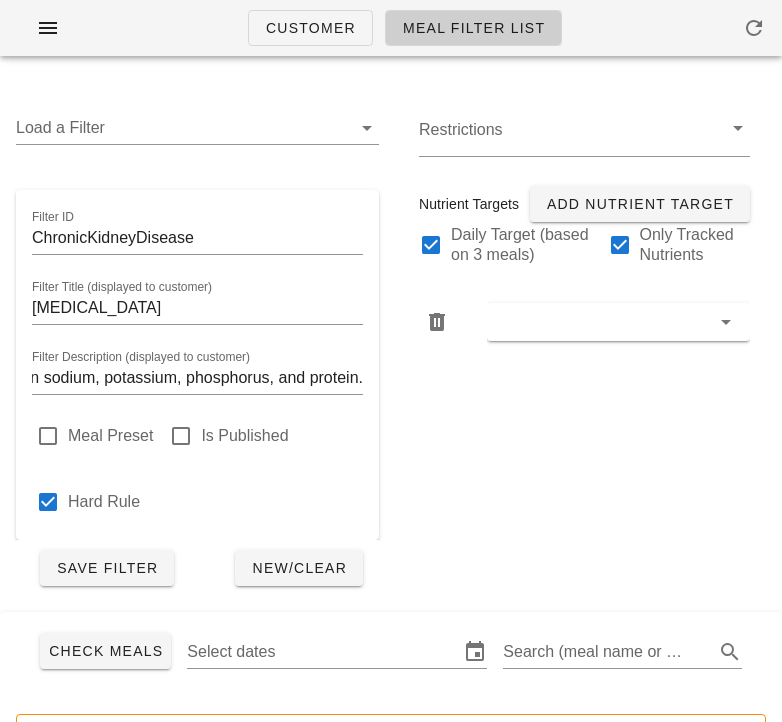 scroll, scrollTop: 0, scrollLeft: 0, axis: both 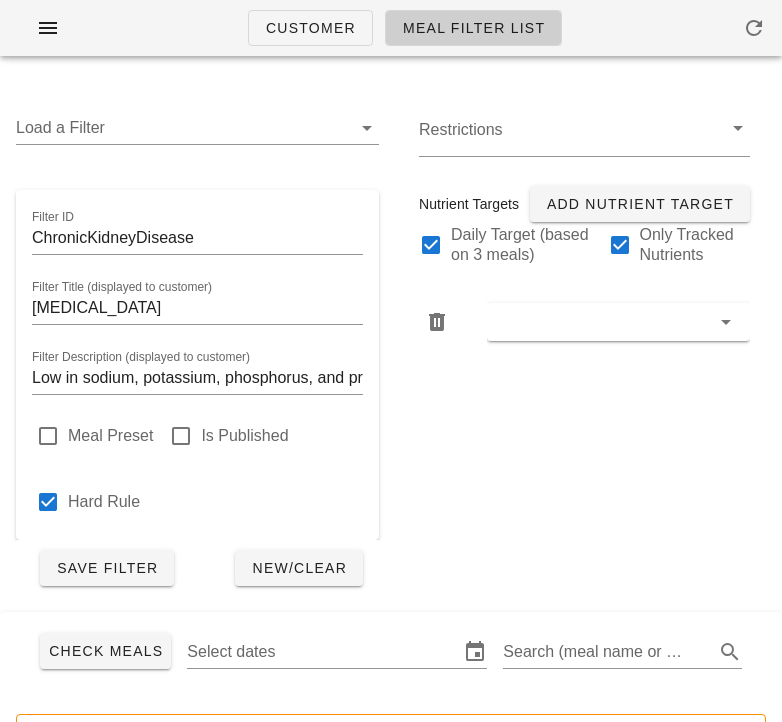 click at bounding box center (604, 322) 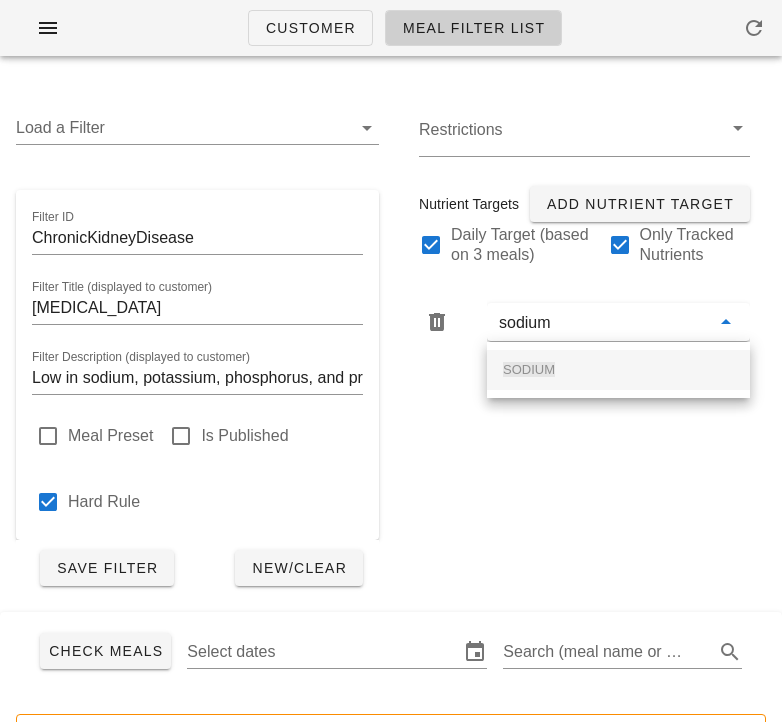 click on "SODIUM" at bounding box center (618, 370) 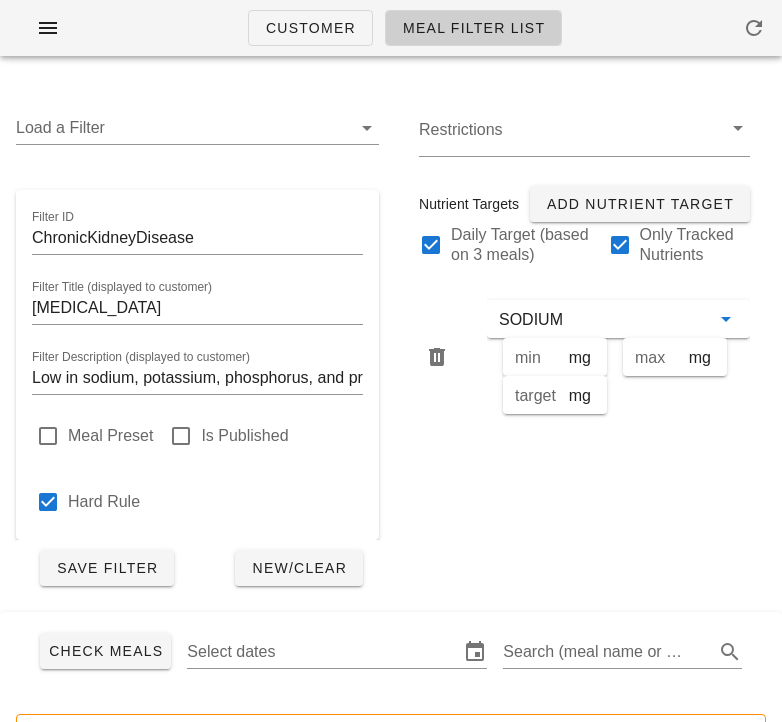 type on "SODIUM" 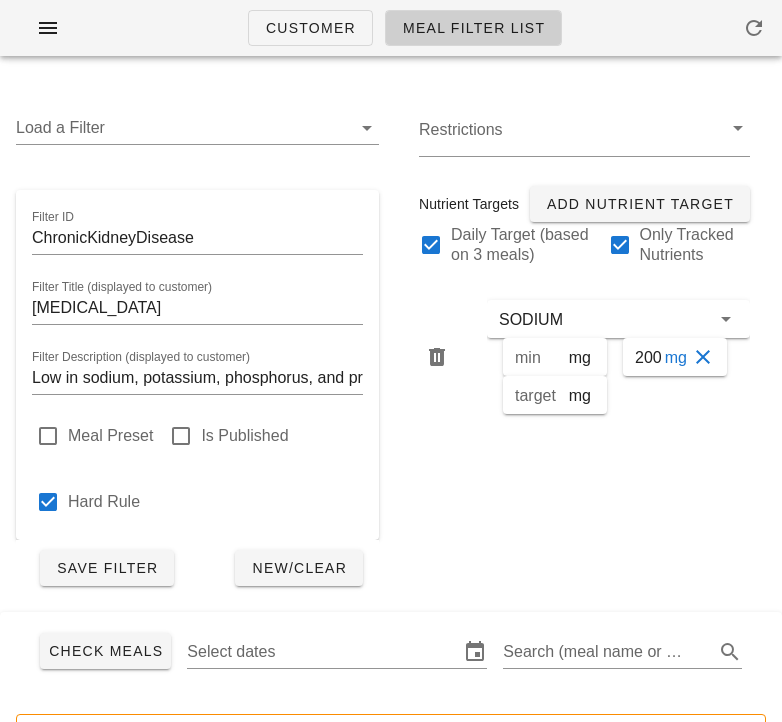 scroll, scrollTop: 0, scrollLeft: 11, axis: horizontal 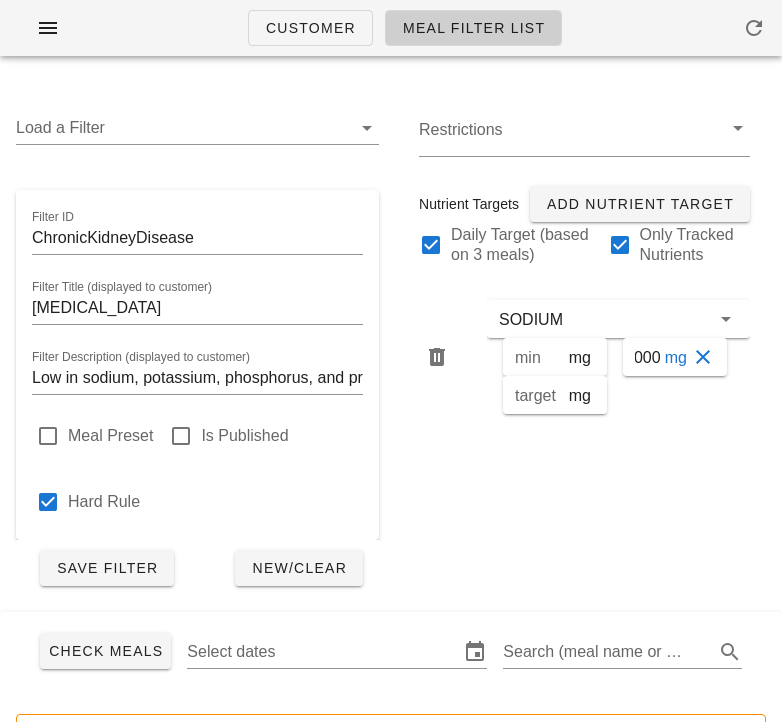 type on "2000" 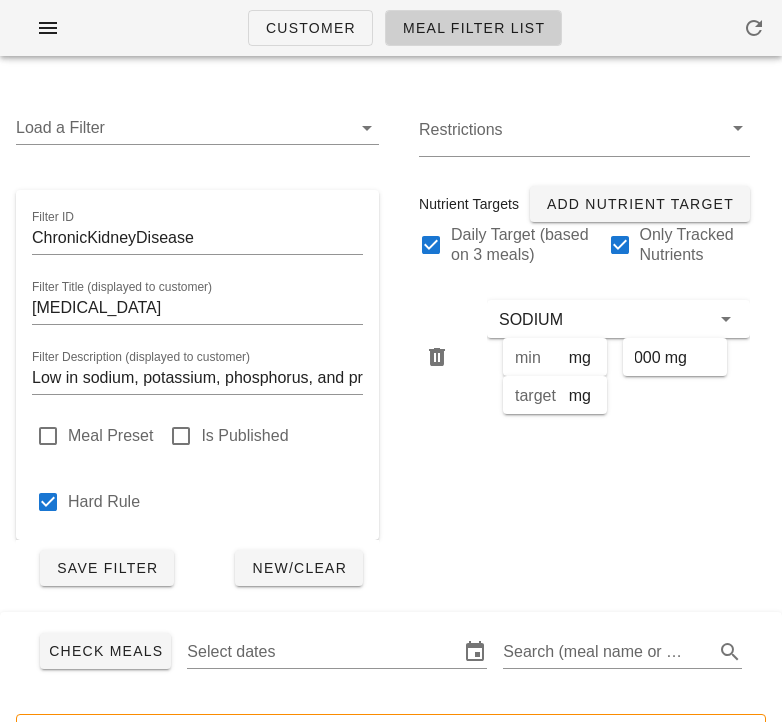 click on "Restrictions Nutrient Targets  Add Nutrient Target Daily Target (based on 3 meals) Only Tracked Nutrients SODIUM min mg 2000 mg target mg" at bounding box center (584, 346) 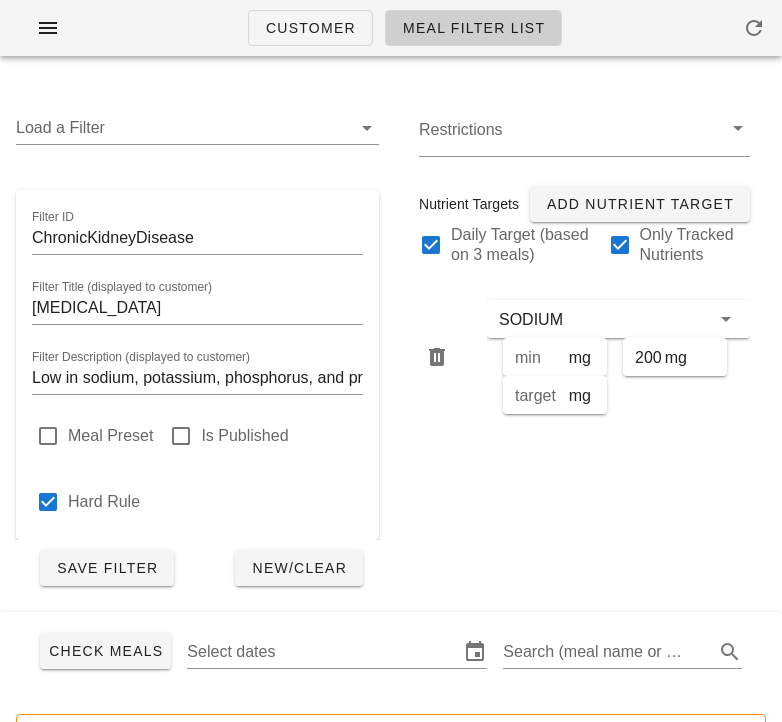 click on "Restrictions Nutrient Targets  Add Nutrient Target Daily Target (based on 3 meals) Only Tracked Nutrients SODIUM min mg 2000 mg target mg" at bounding box center [584, 346] 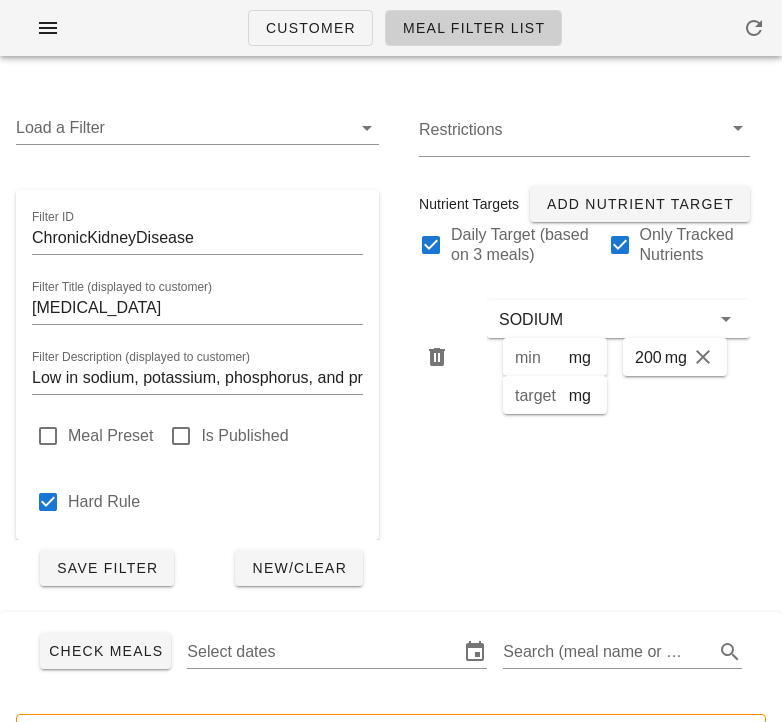 click on "mg" at bounding box center [674, 357] 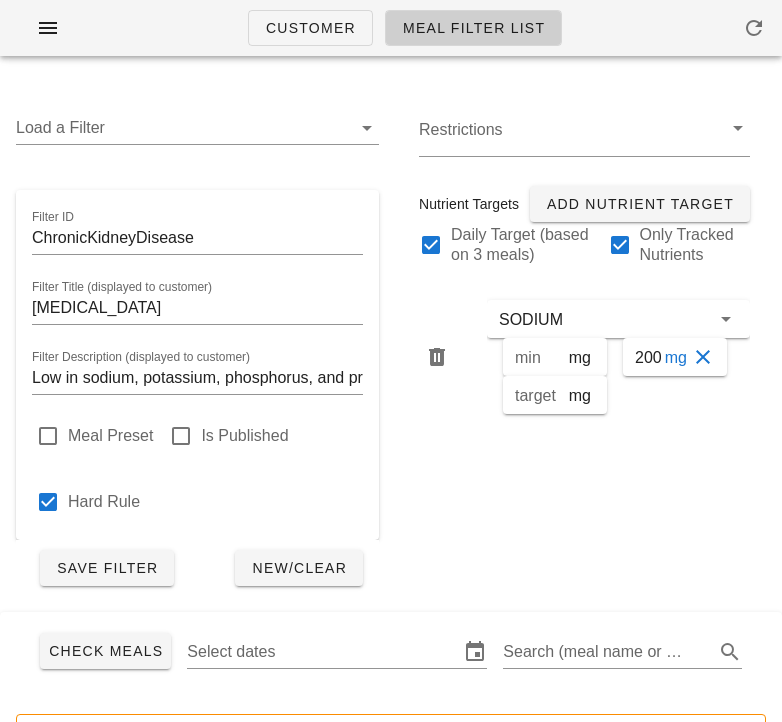 scroll, scrollTop: 0, scrollLeft: 11, axis: horizontal 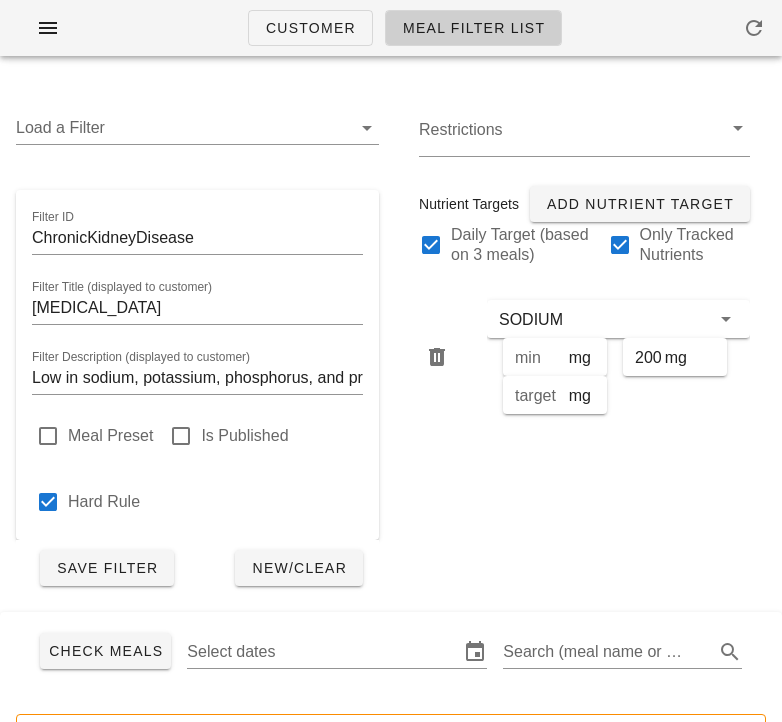 click on "SODIUM min mg 2000 mg target mg" at bounding box center (618, 357) 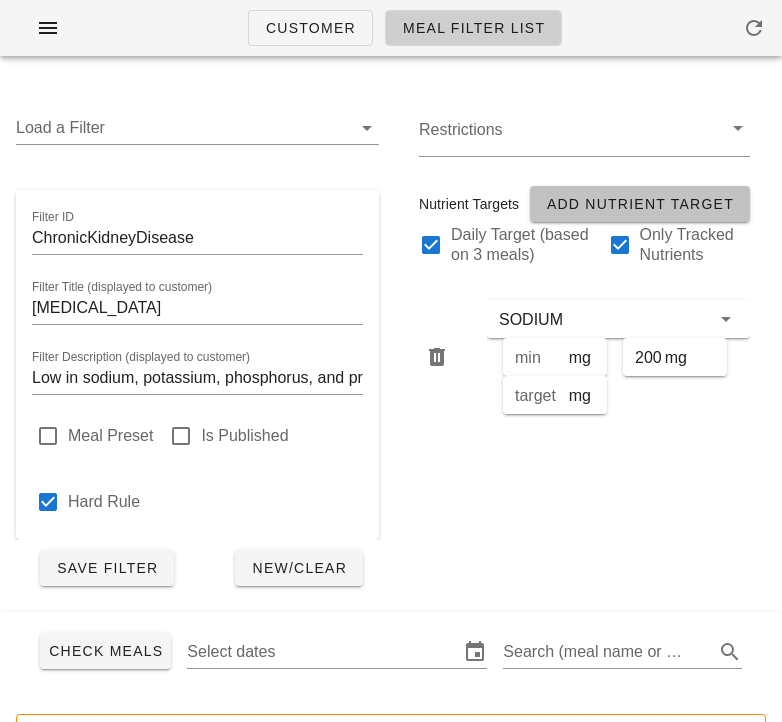 click on "Add Nutrient Target" at bounding box center (640, 204) 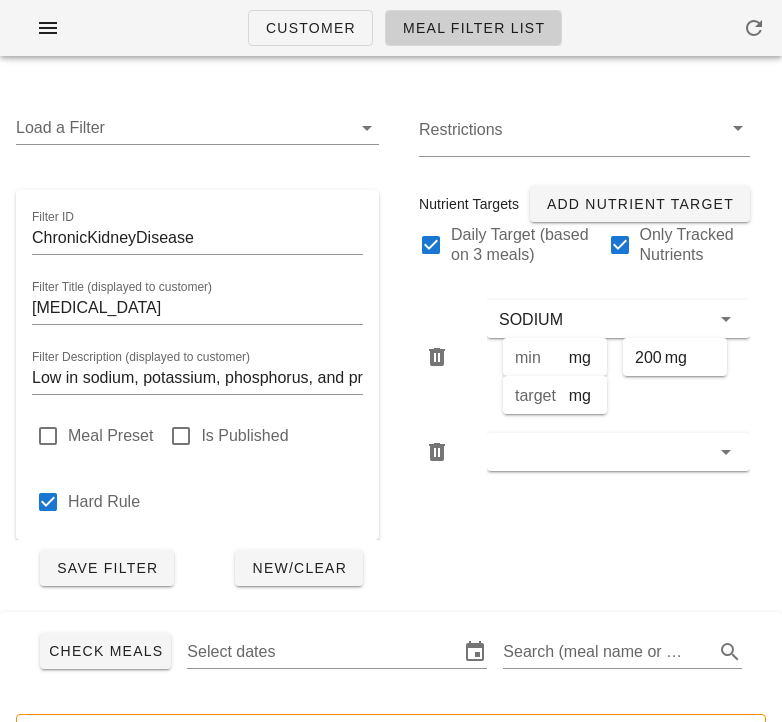 click on "Restrictions Nutrient Targets  Add Nutrient Target Daily Target (based on 3 meals) Only Tracked Nutrients SODIUM min mg 2000 mg target mg" at bounding box center [584, 346] 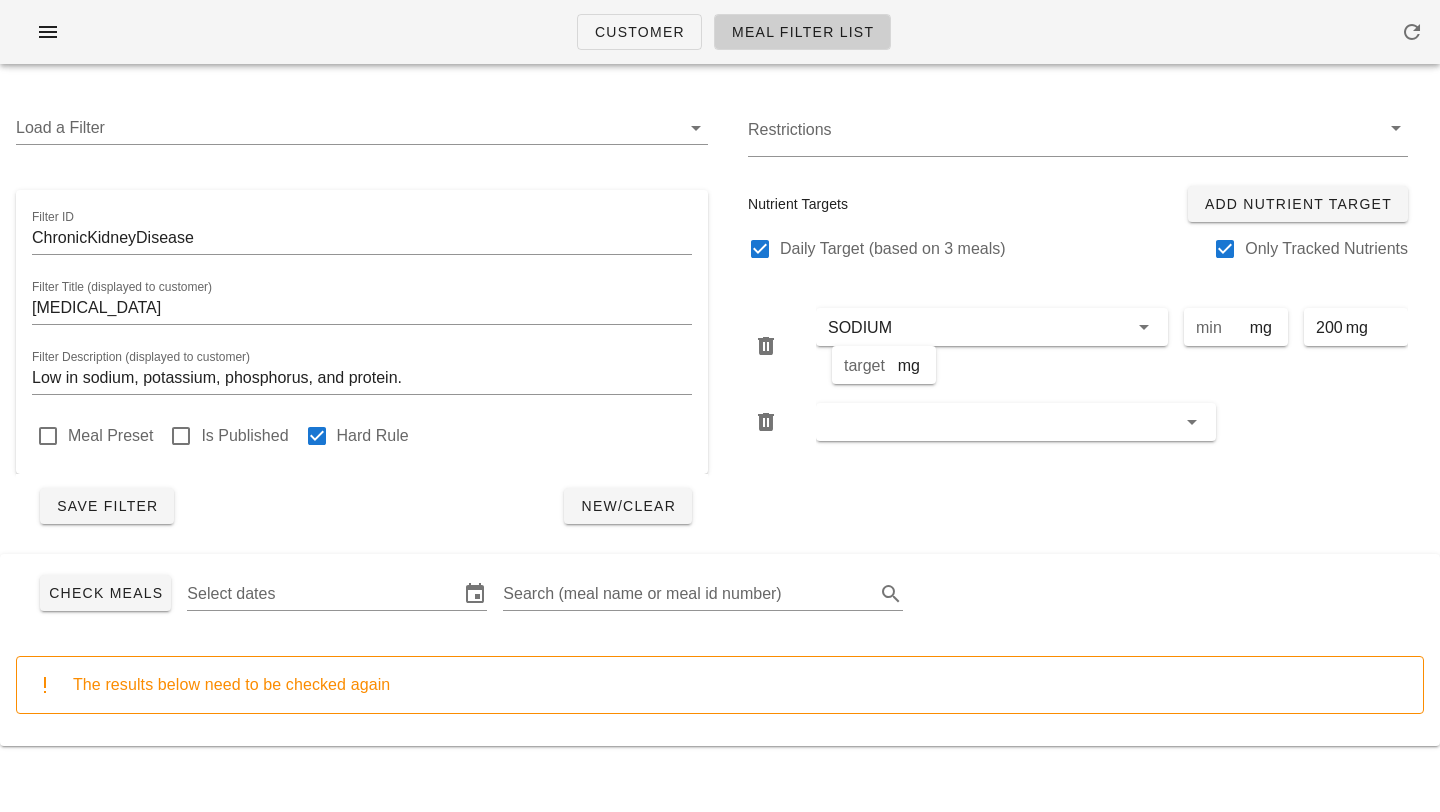 click on "Restrictions Nutrient Targets  Add Nutrient Target Daily Target (based on 3 meals) Only Tracked Nutrients SODIUM min mg 2000 mg target mg" at bounding box center (1078, 317) 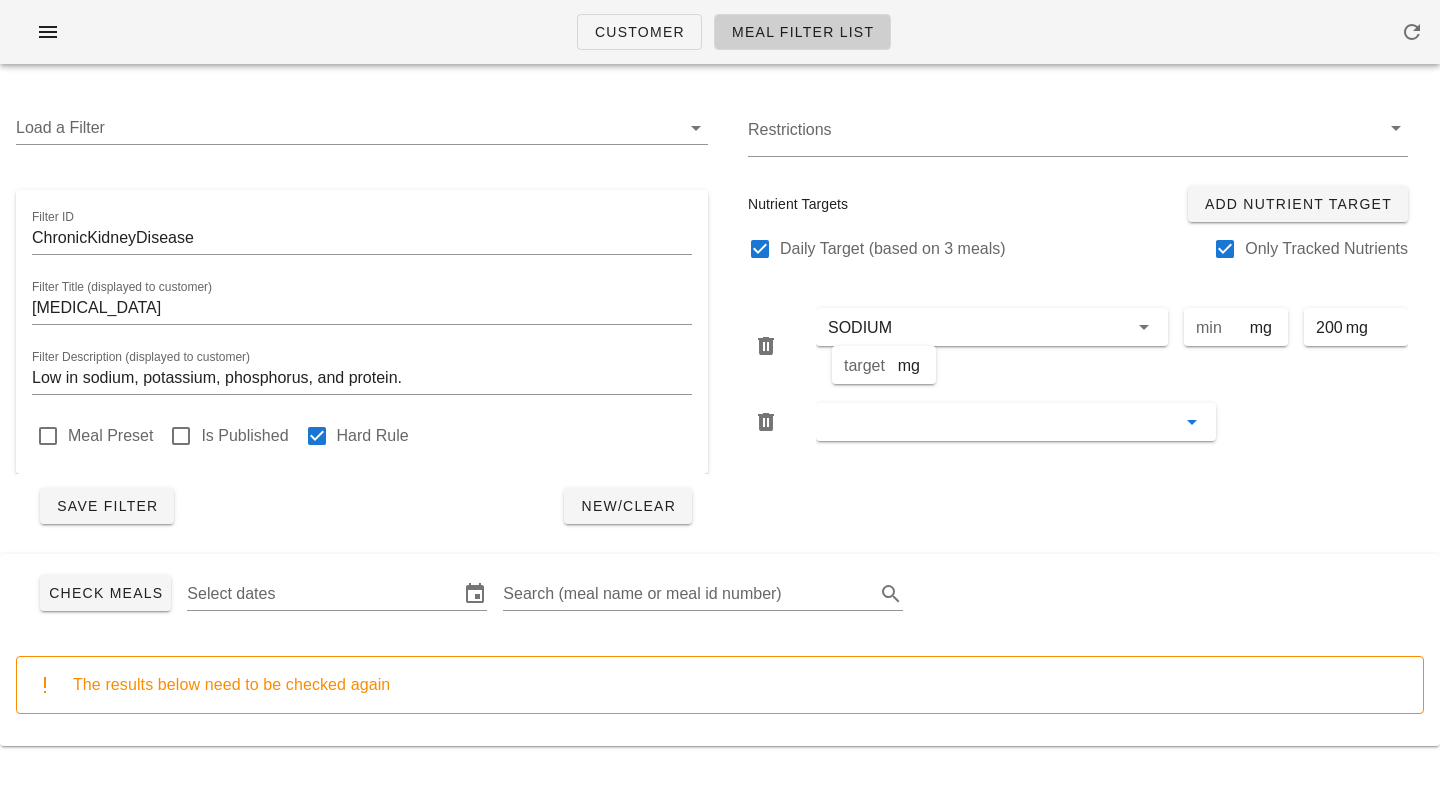 drag, startPoint x: 1166, startPoint y: 459, endPoint x: 1078, endPoint y: 387, distance: 113.70136 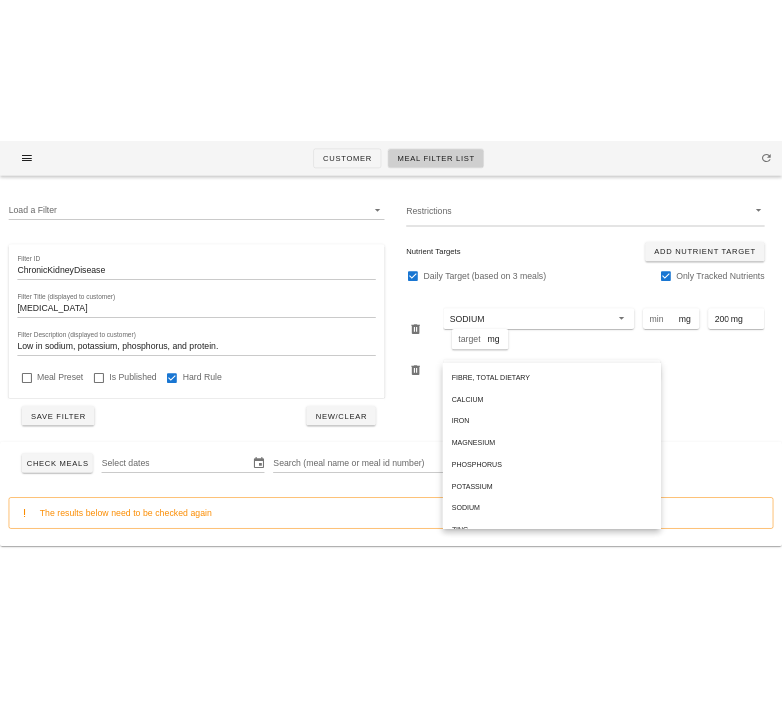 scroll, scrollTop: 204, scrollLeft: 0, axis: vertical 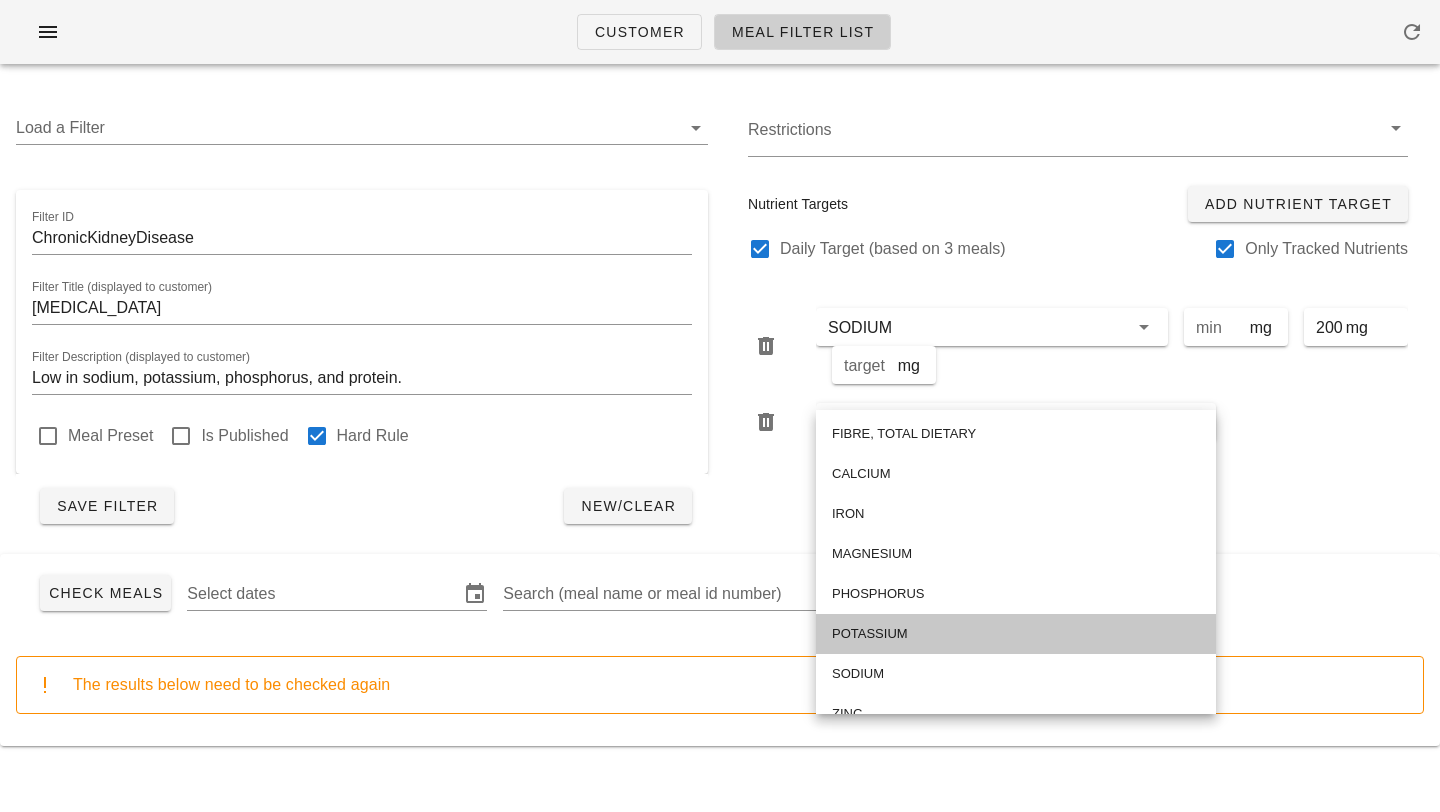 click on "POTASSIUM" at bounding box center (1016, 634) 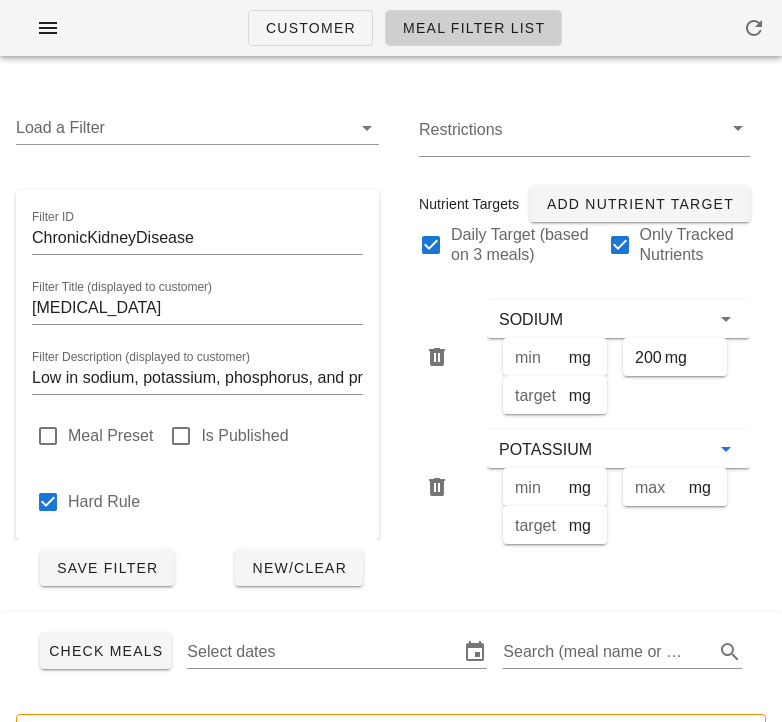 click on "SODIUM min mg 2000 mg target mg POTASSIUM min mg max mg target mg" at bounding box center (584, 422) 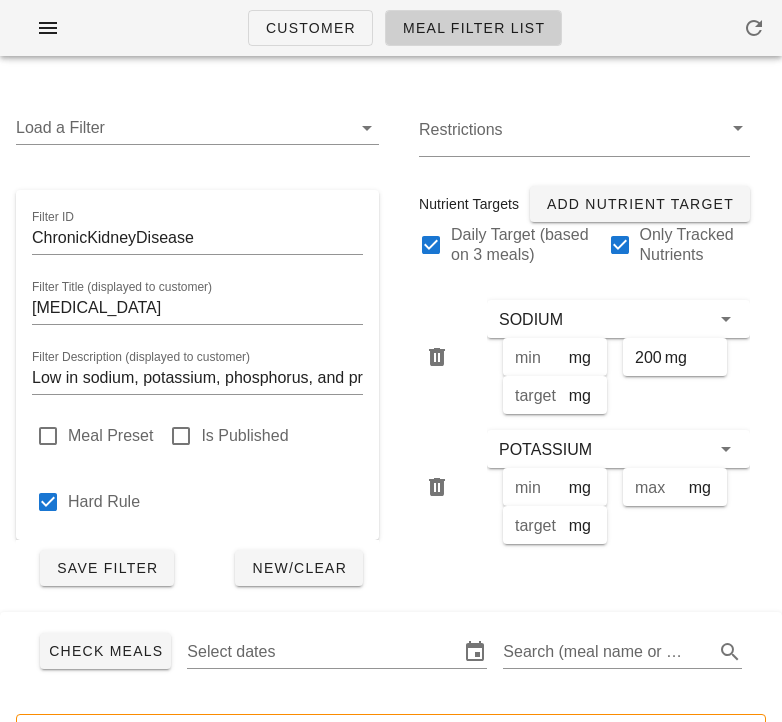 click on "max" at bounding box center [660, 487] 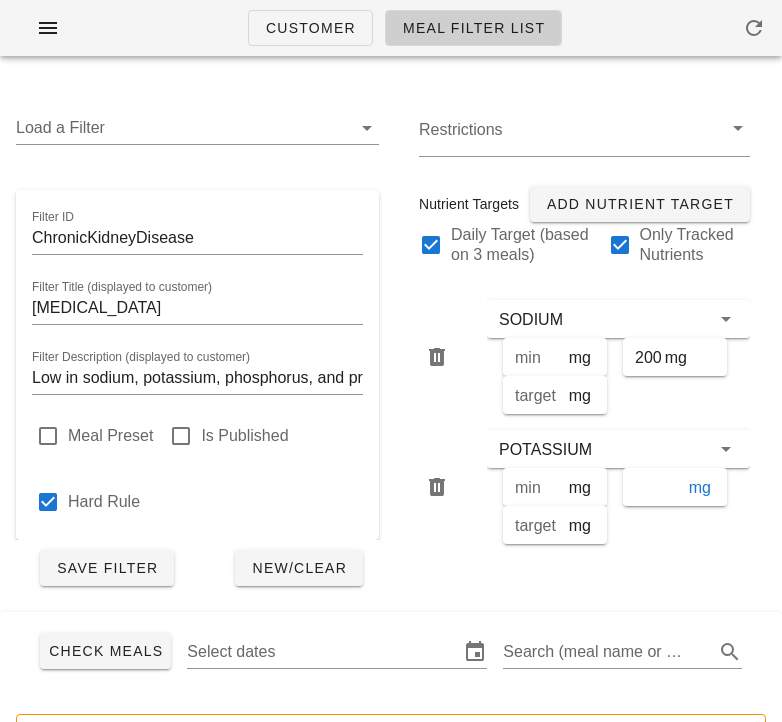 click at bounding box center (660, 487) 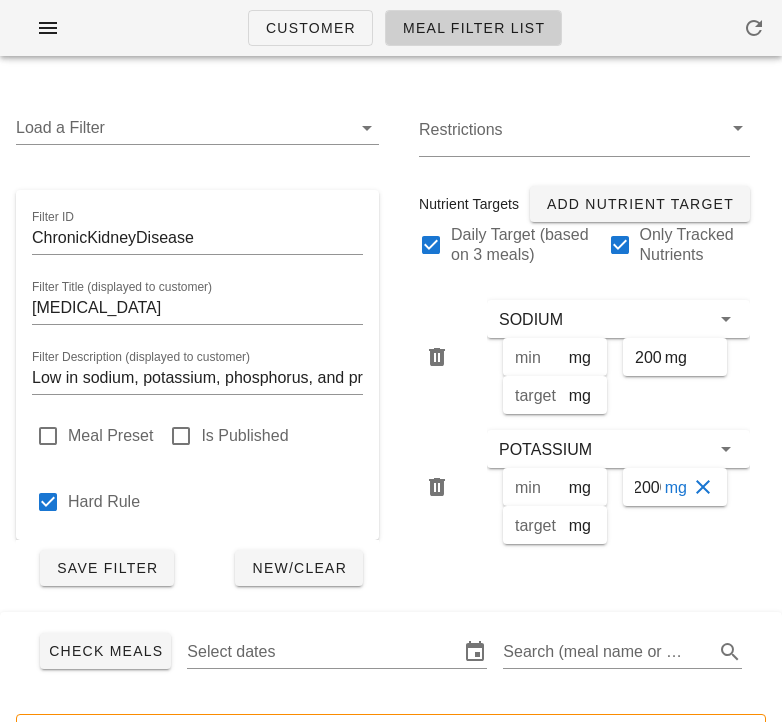 scroll, scrollTop: 0, scrollLeft: 11, axis: horizontal 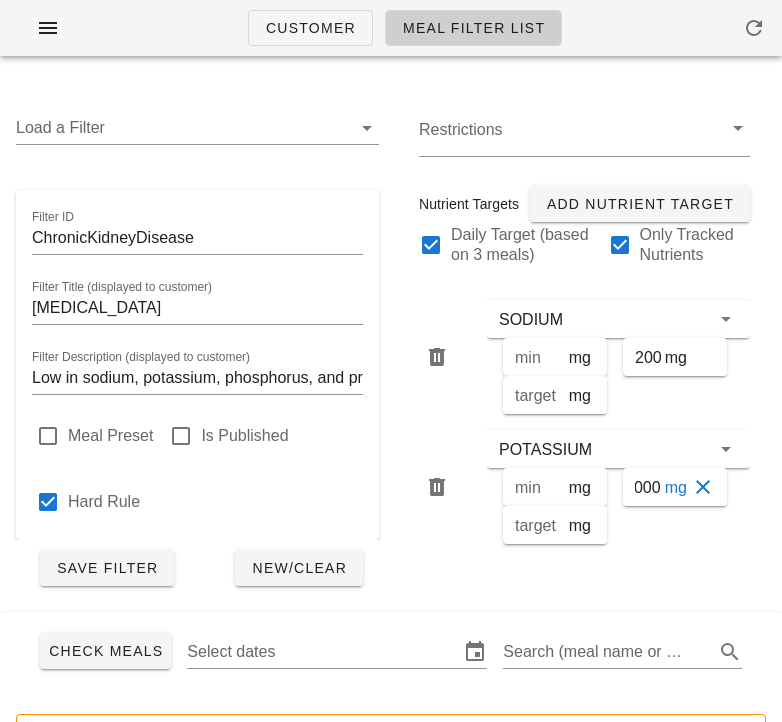 type on "2000" 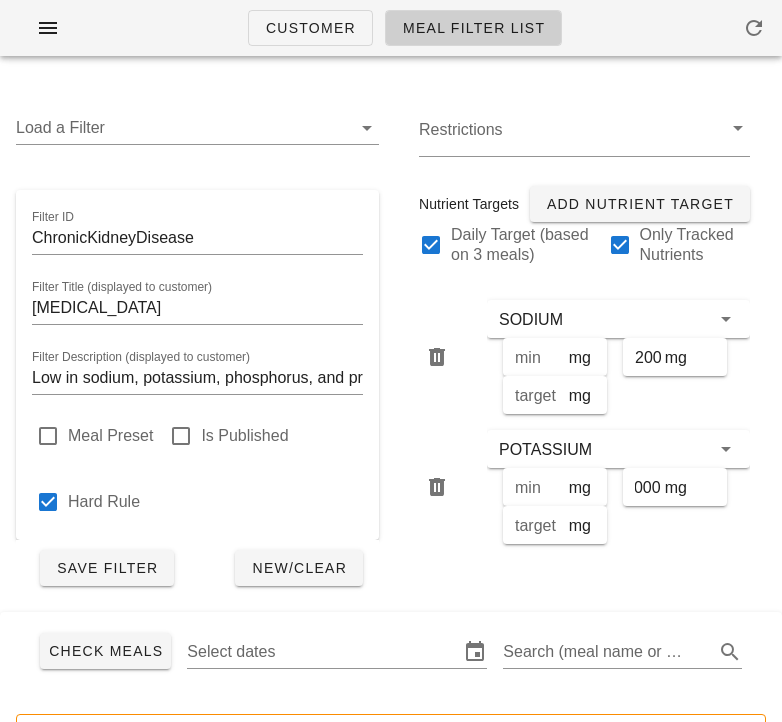 click on "Restrictions Nutrient Targets  Add Nutrient Target Daily Target (based on 3 meals) Only Tracked Nutrients SODIUM min mg 2000 mg target mg POTASSIUM min mg 2000 mg target mg" at bounding box center [584, 346] 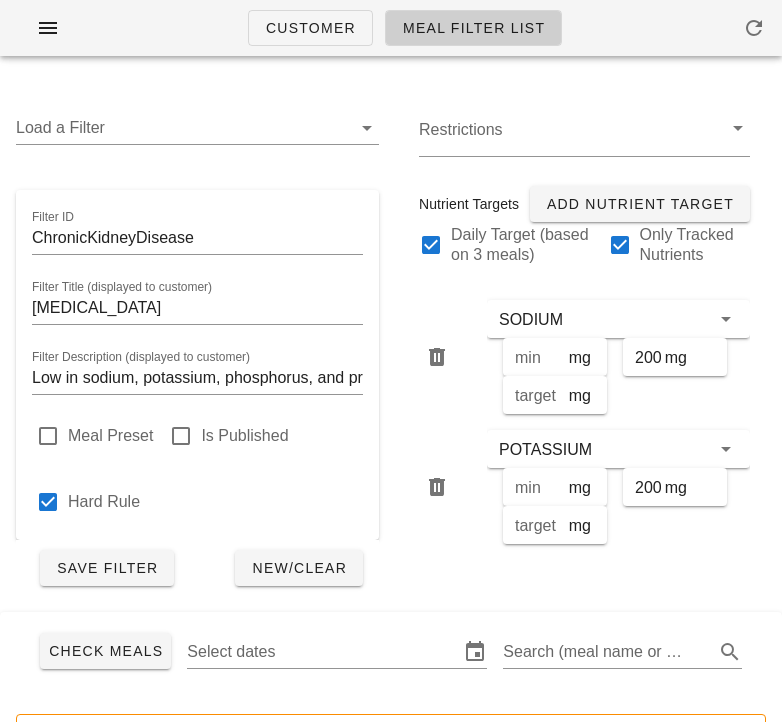 click on "Restrictions Nutrient Targets  Add Nutrient Target Daily Target (based on 3 meals) Only Tracked Nutrients SODIUM min mg 2000 mg target mg POTASSIUM min mg 2000 mg target mg" at bounding box center [584, 346] 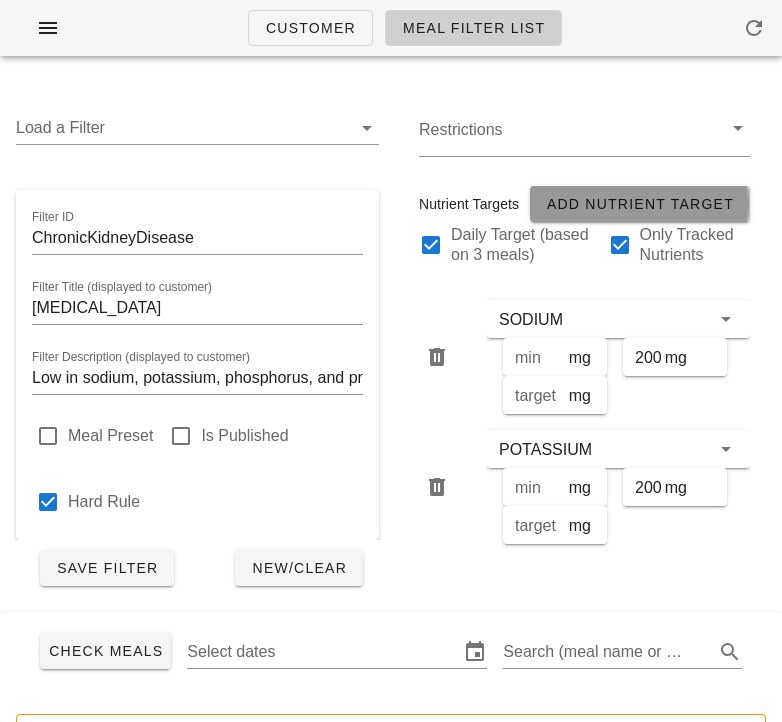 click on "Add Nutrient Target" at bounding box center [640, 204] 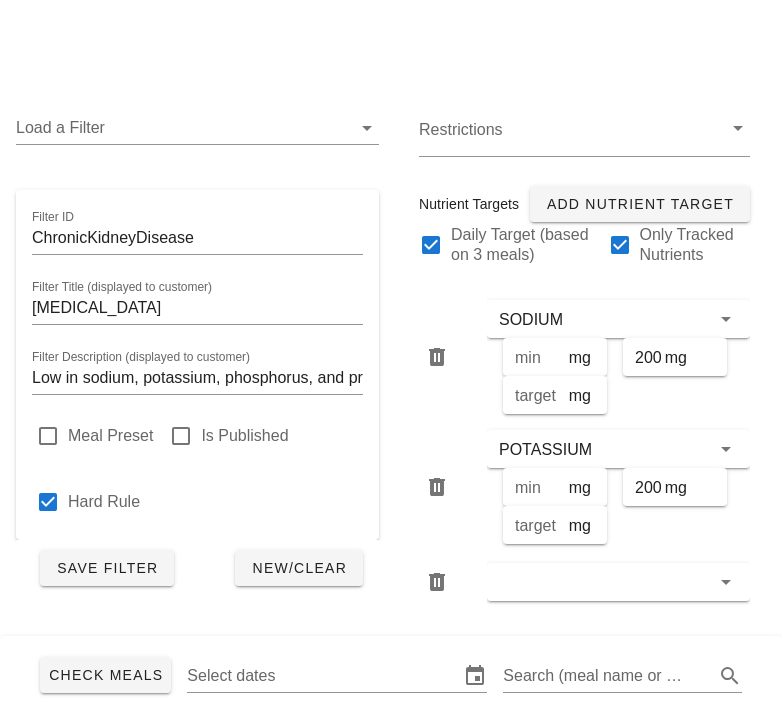 scroll, scrollTop: 106, scrollLeft: 0, axis: vertical 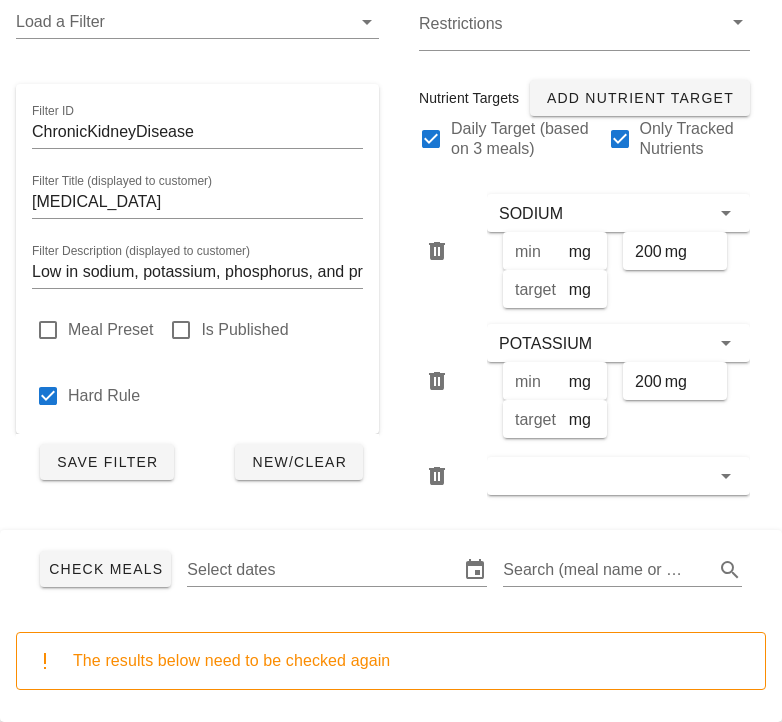 click at bounding box center [604, 476] 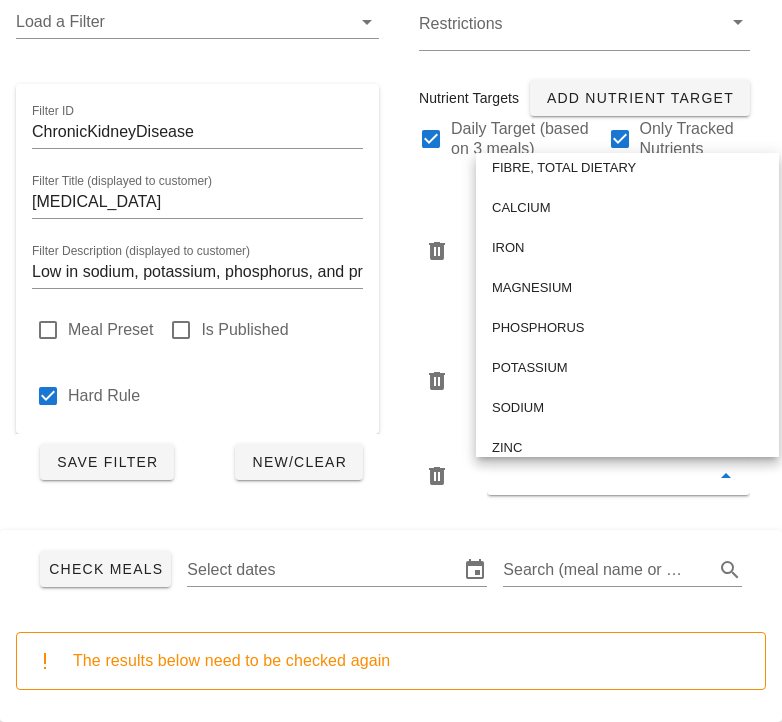scroll, scrollTop: 220, scrollLeft: 0, axis: vertical 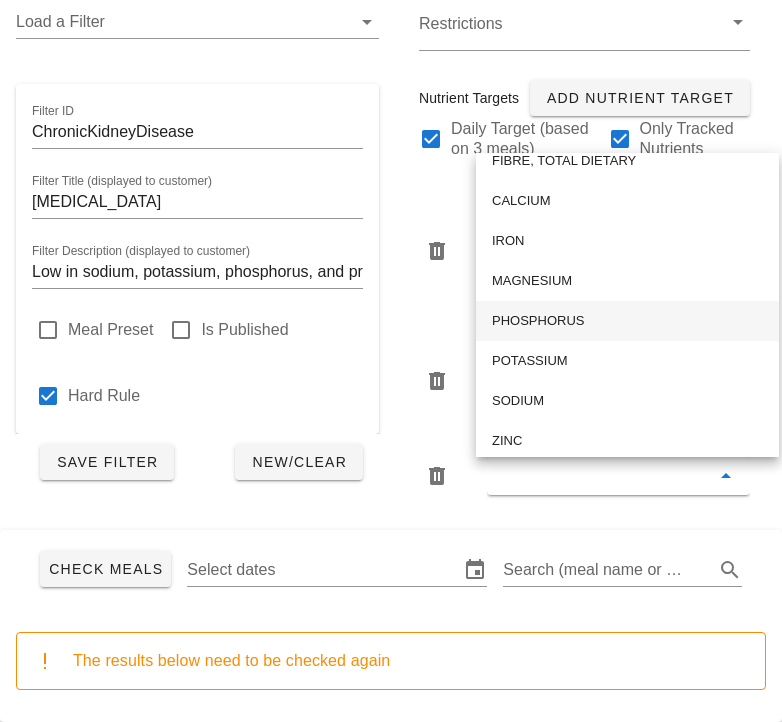 click on "PHOSPHORUS" at bounding box center [627, 321] 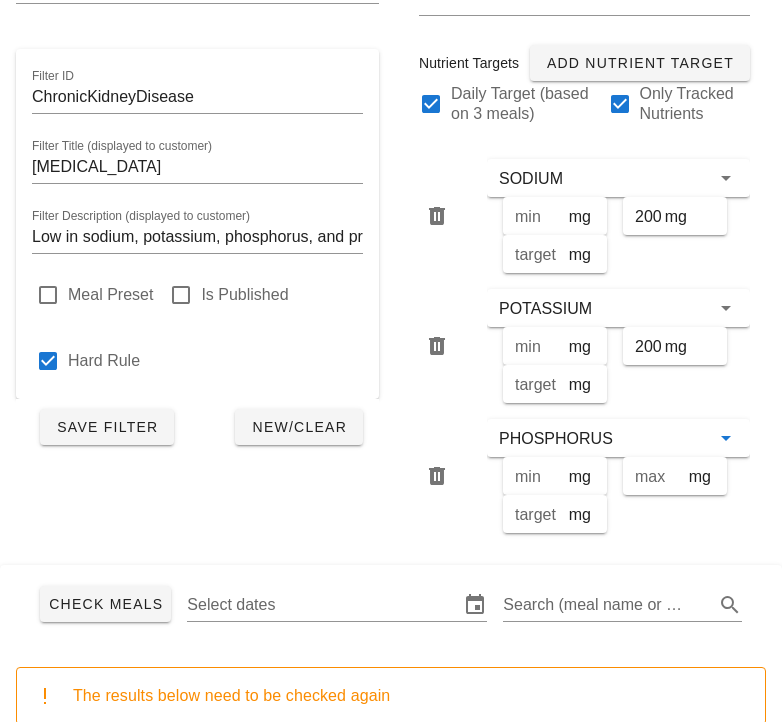 scroll, scrollTop: 176, scrollLeft: 0, axis: vertical 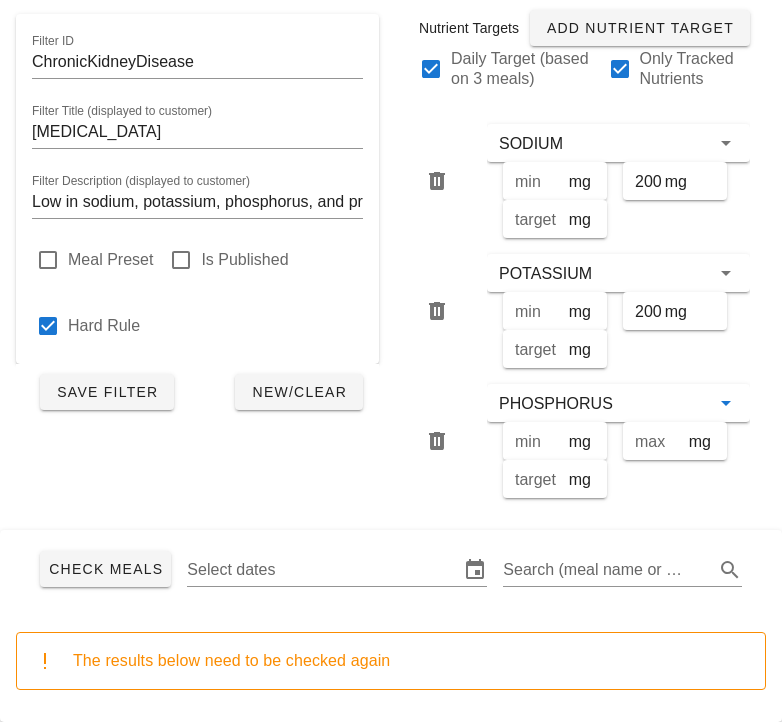 click on "max" at bounding box center (660, 441) 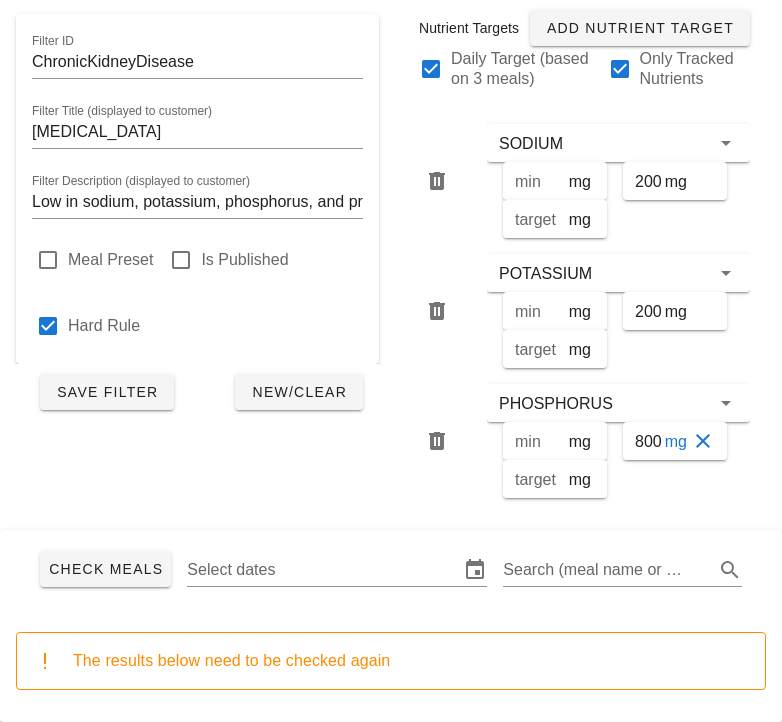 scroll, scrollTop: 0, scrollLeft: 2, axis: horizontal 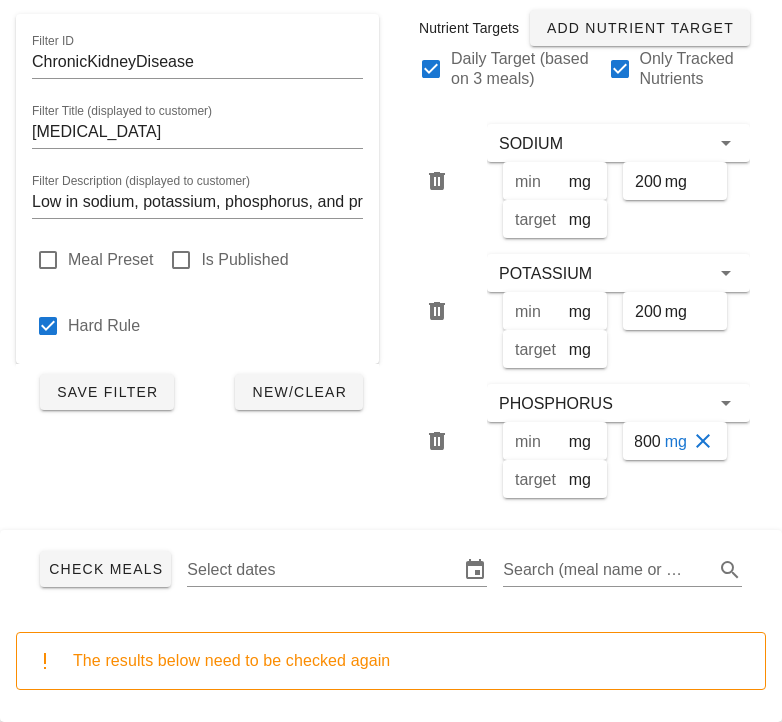 type on "800" 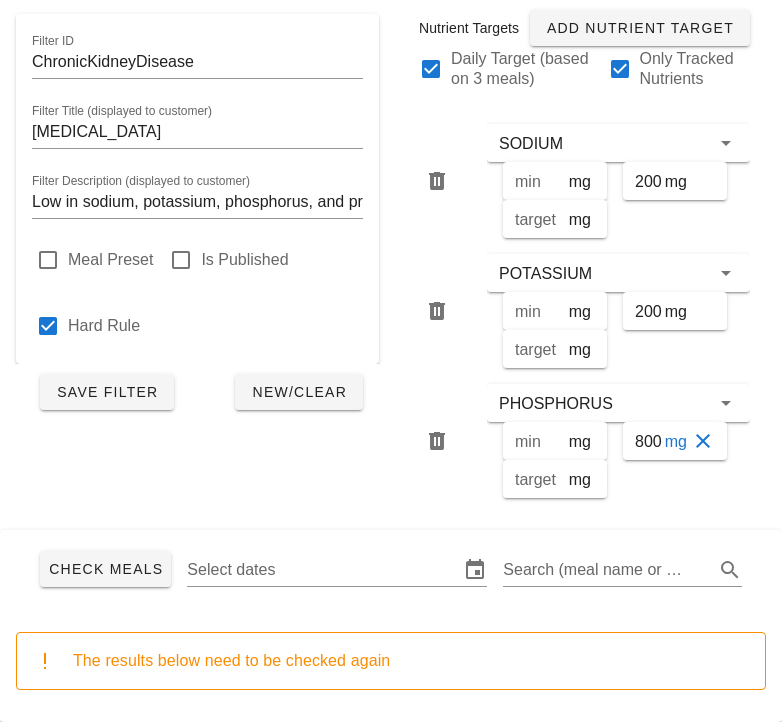 click on "Load a Filter Filter ID ChronicKidneyDisease Filter Title  (displayed to customer) Chronic Kidney Disease Filter Description (displayed to customer) Low in sodium, potassium, phosphorus, and protein. Meal Preset Is Published Hard Rule  Save Filter   New/Clear" at bounding box center [197, 217] 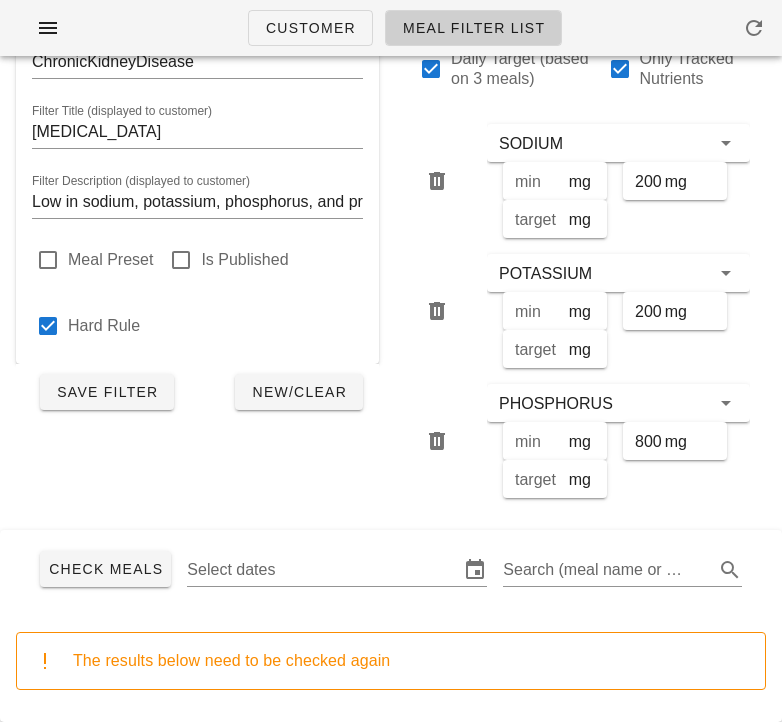 scroll, scrollTop: 88, scrollLeft: 0, axis: vertical 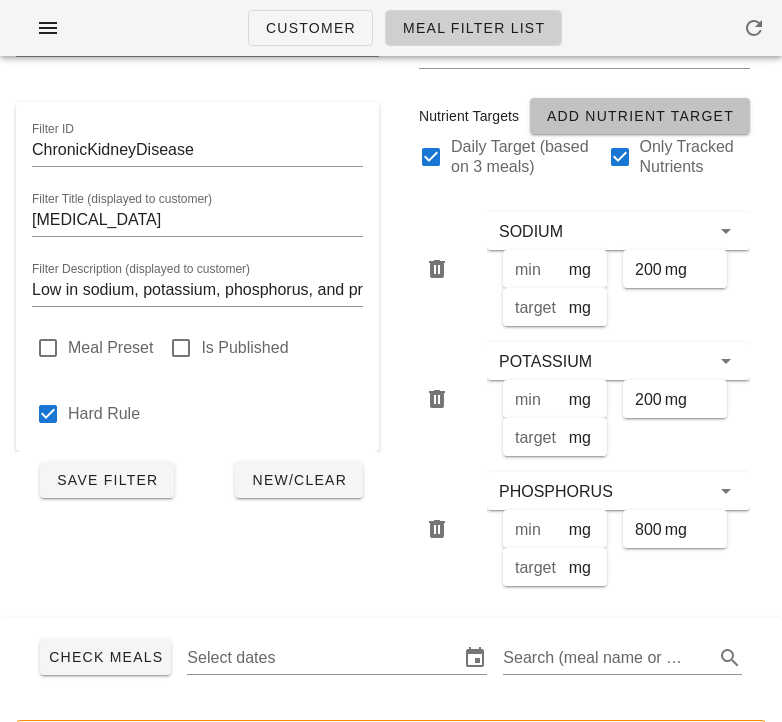 click on "Add Nutrient Target" at bounding box center (640, 116) 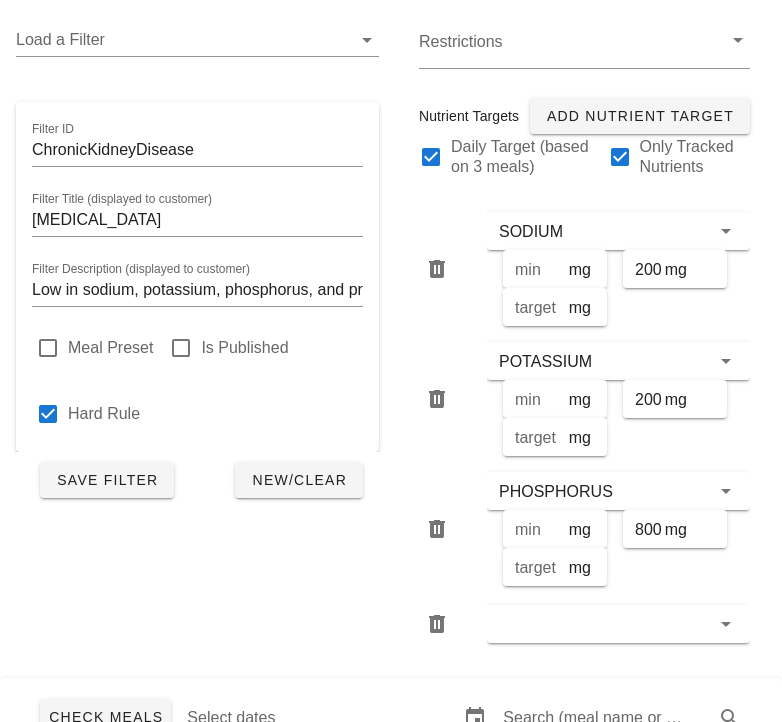 scroll, scrollTop: 236, scrollLeft: 0, axis: vertical 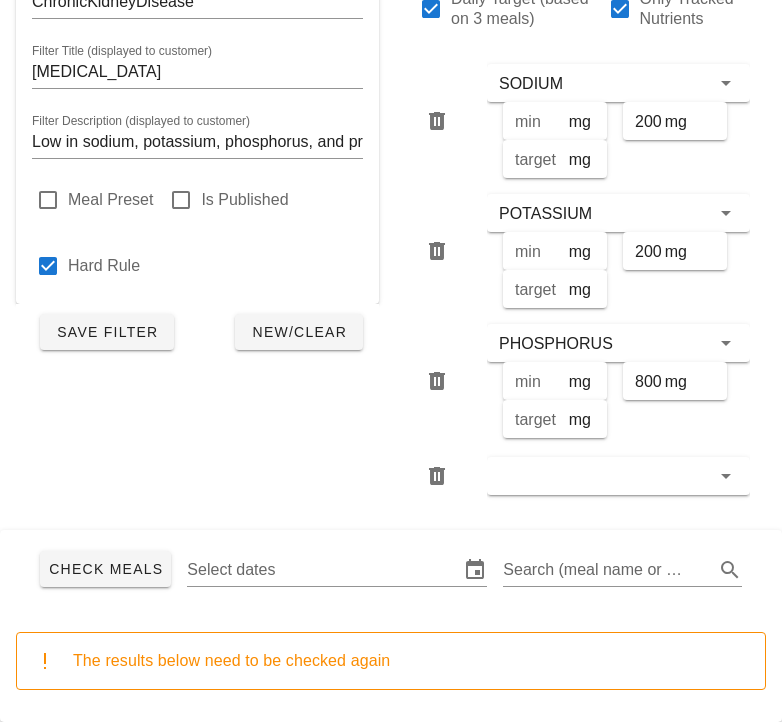 click at bounding box center [604, 476] 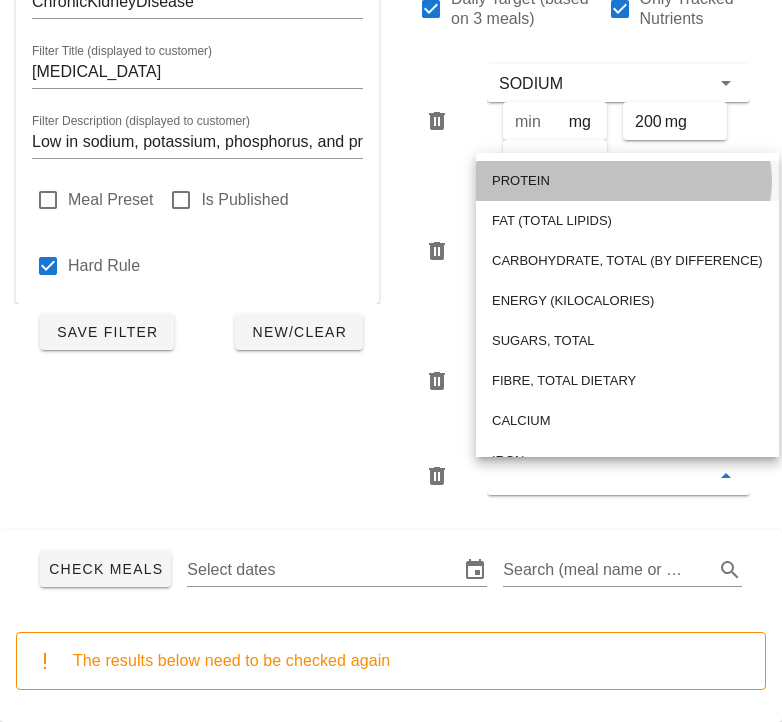 click on "PROTEIN" at bounding box center [627, 181] 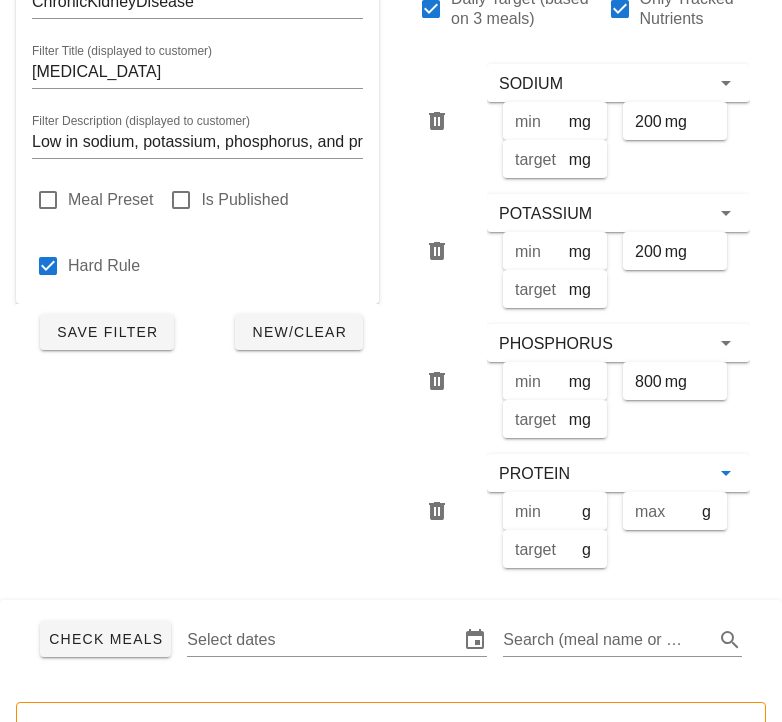 click on "max" at bounding box center [666, 511] 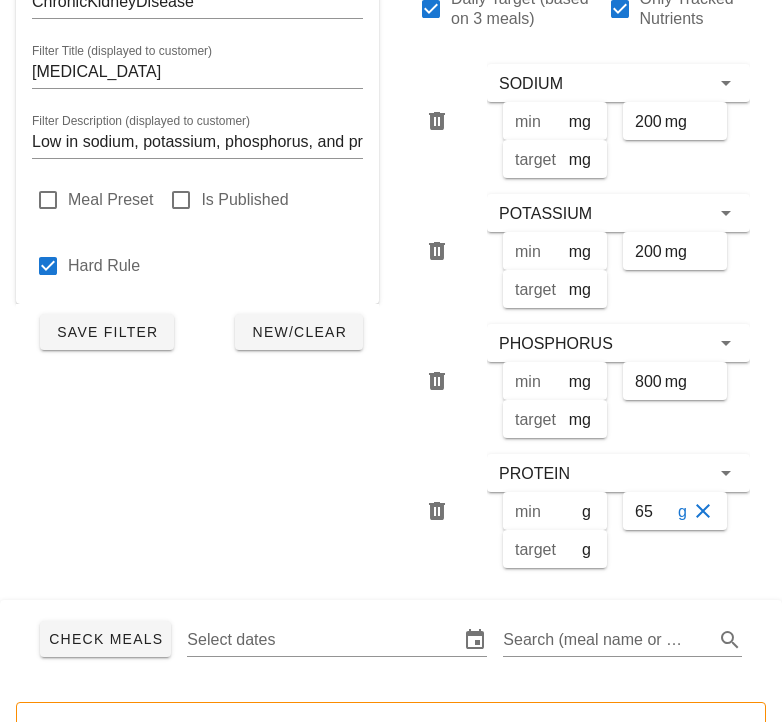 type on "65" 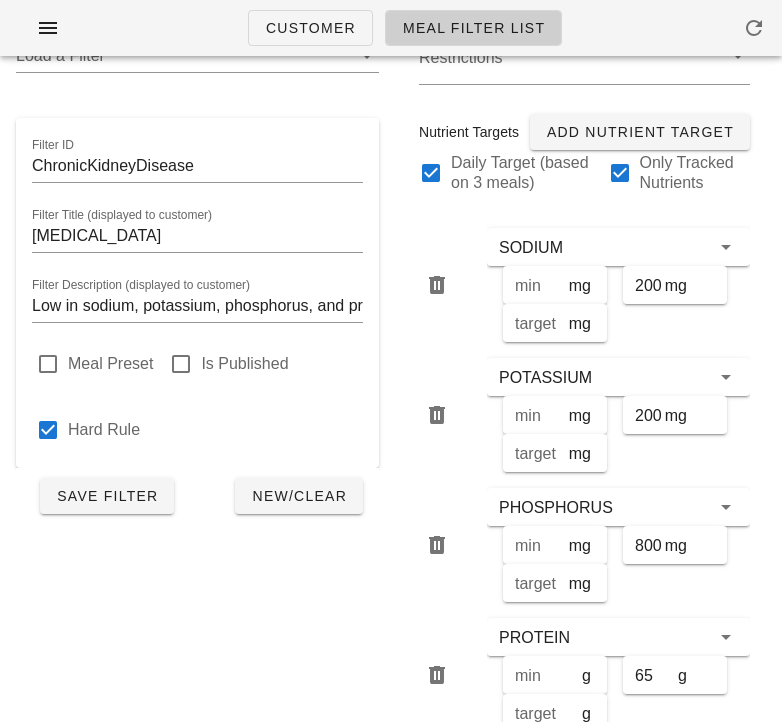 scroll, scrollTop: 68, scrollLeft: 0, axis: vertical 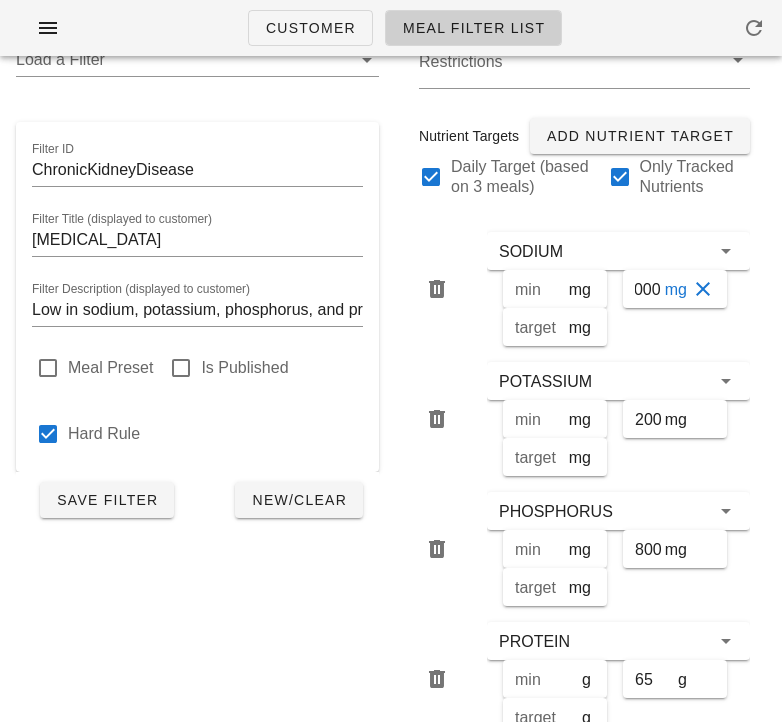 drag, startPoint x: 652, startPoint y: 290, endPoint x: 563, endPoint y: 407, distance: 147.0034 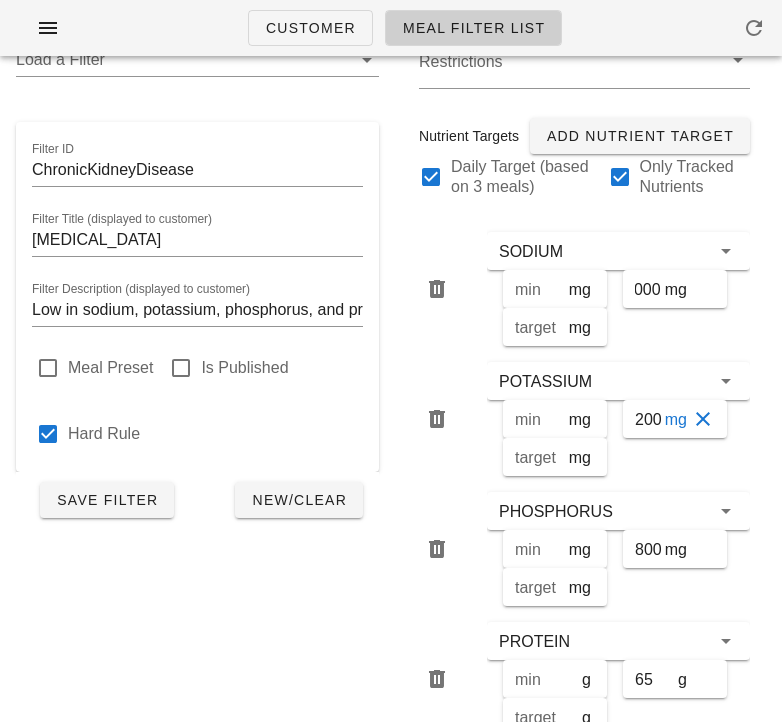 click on "2000" at bounding box center [648, 419] 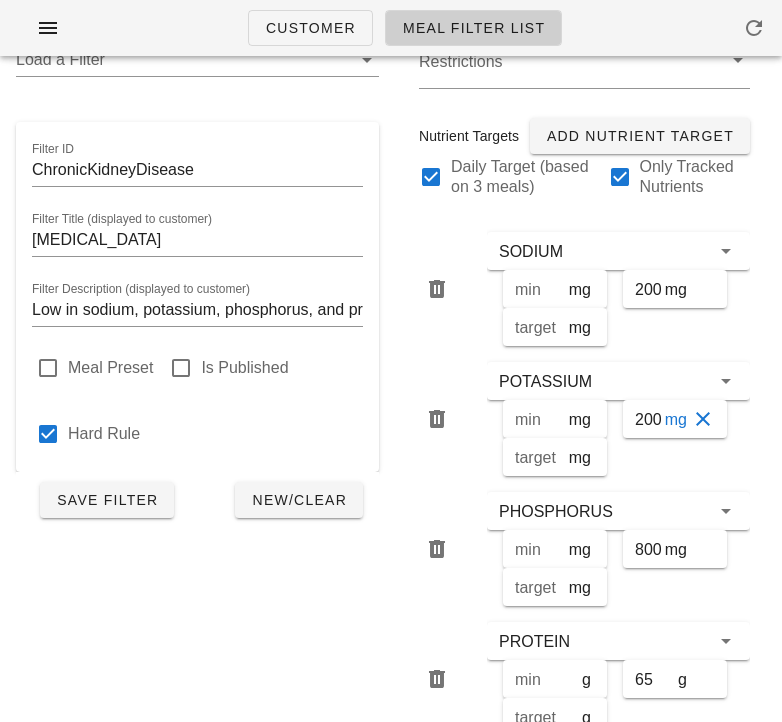 scroll, scrollTop: 1, scrollLeft: 11, axis: both 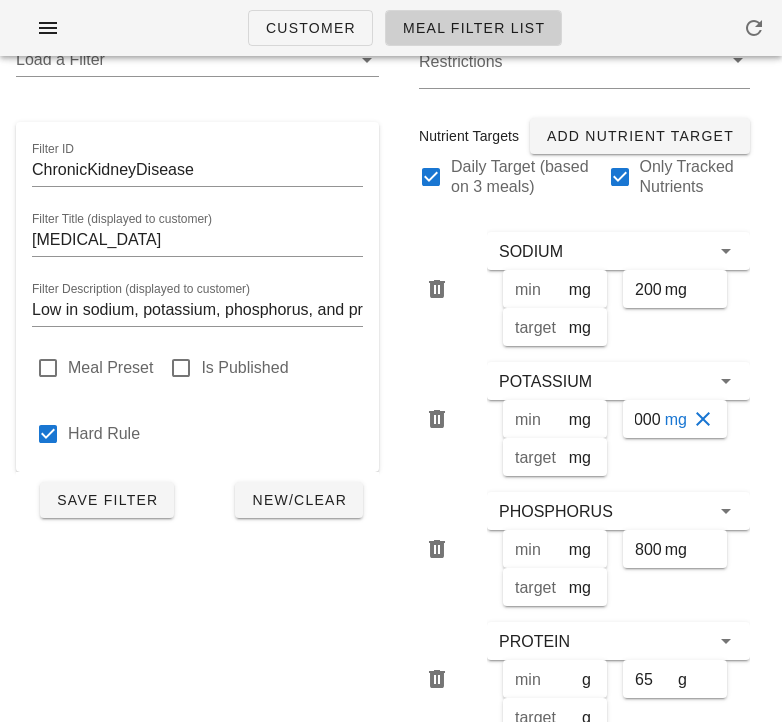 drag, startPoint x: 650, startPoint y: 423, endPoint x: 686, endPoint y: 423, distance: 36 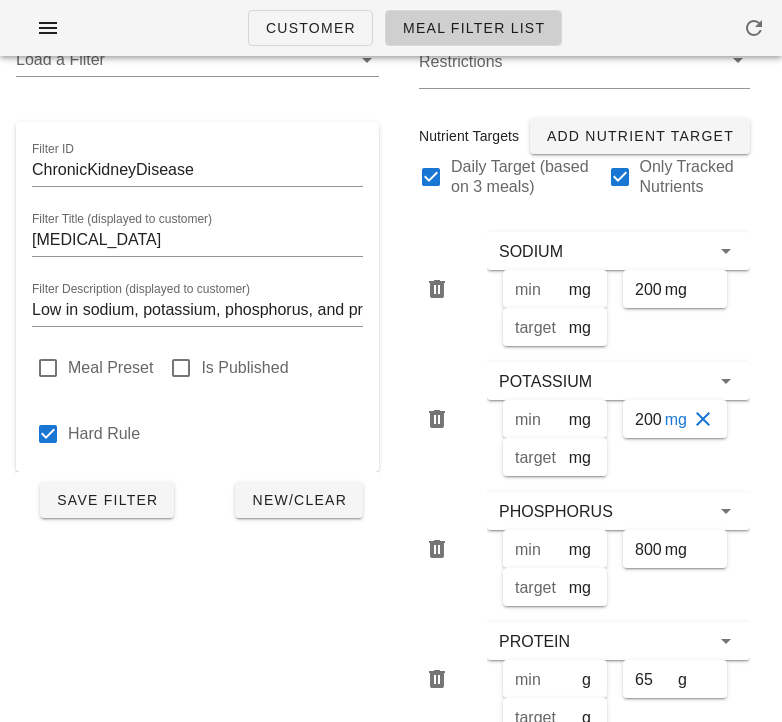 drag, startPoint x: 649, startPoint y: 417, endPoint x: 616, endPoint y: 419, distance: 33.06055 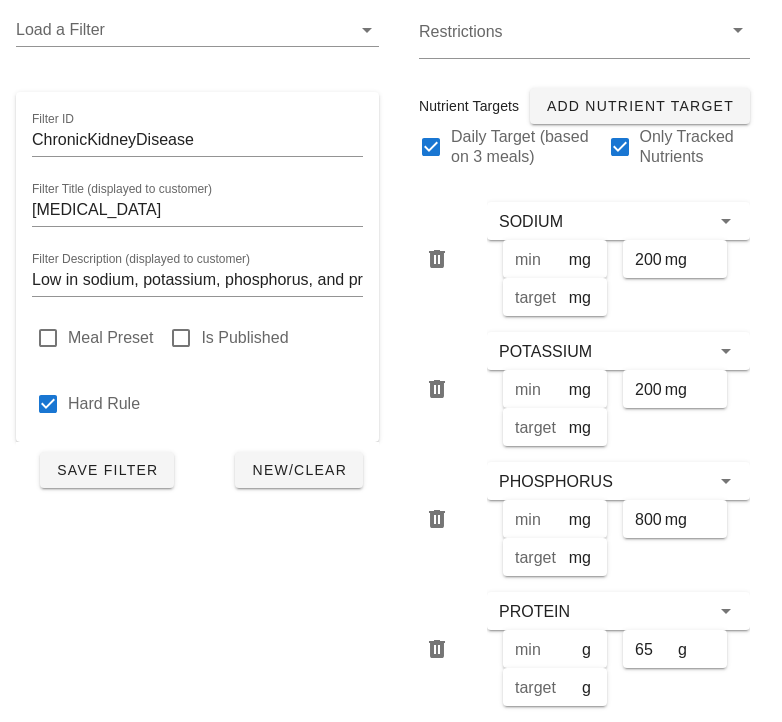scroll, scrollTop: 112, scrollLeft: 0, axis: vertical 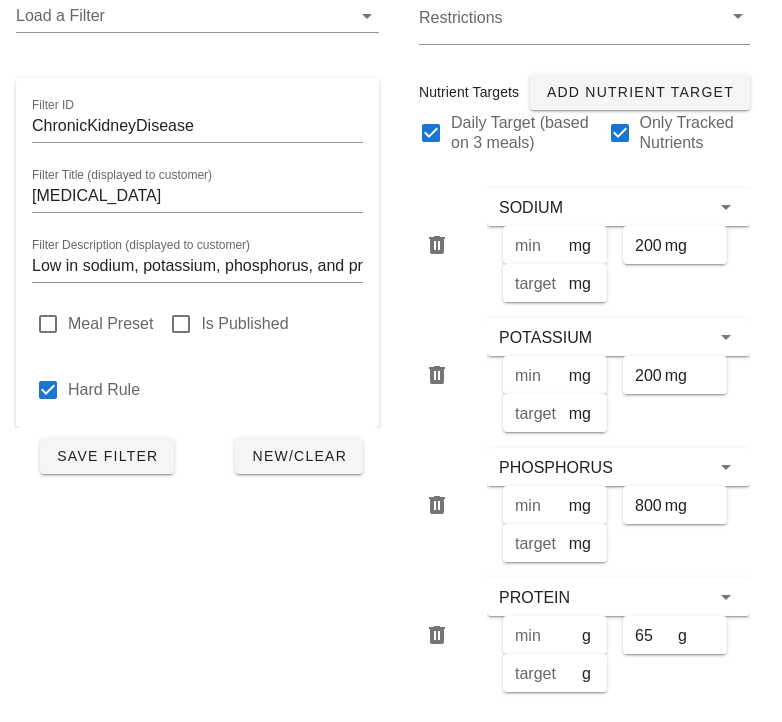 click on "Load a Filter Filter ID ChronicKidneyDisease Filter Title  (displayed to customer) Chronic Kidney Disease Filter Description (displayed to customer) Low in sodium, potassium, phosphorus, and protein. Meal Preset Is Published Hard Rule  Save Filter   New/Clear" at bounding box center (197, 346) 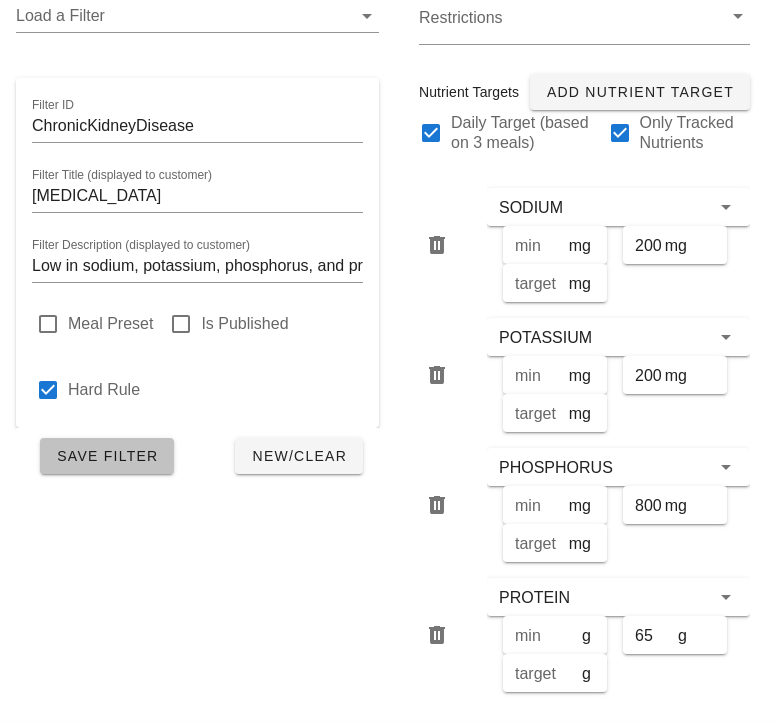 click on "Save Filter" at bounding box center [107, 456] 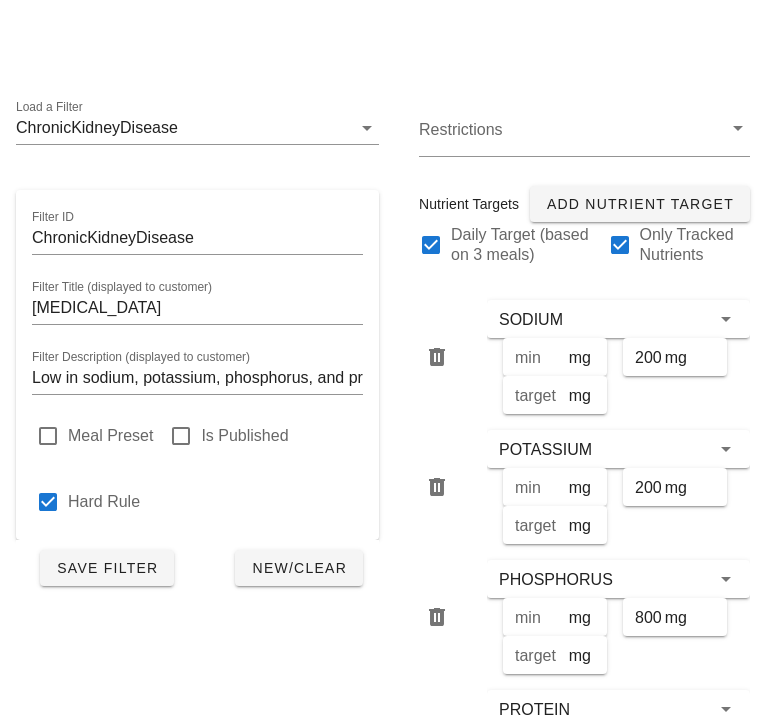 scroll, scrollTop: 306, scrollLeft: 0, axis: vertical 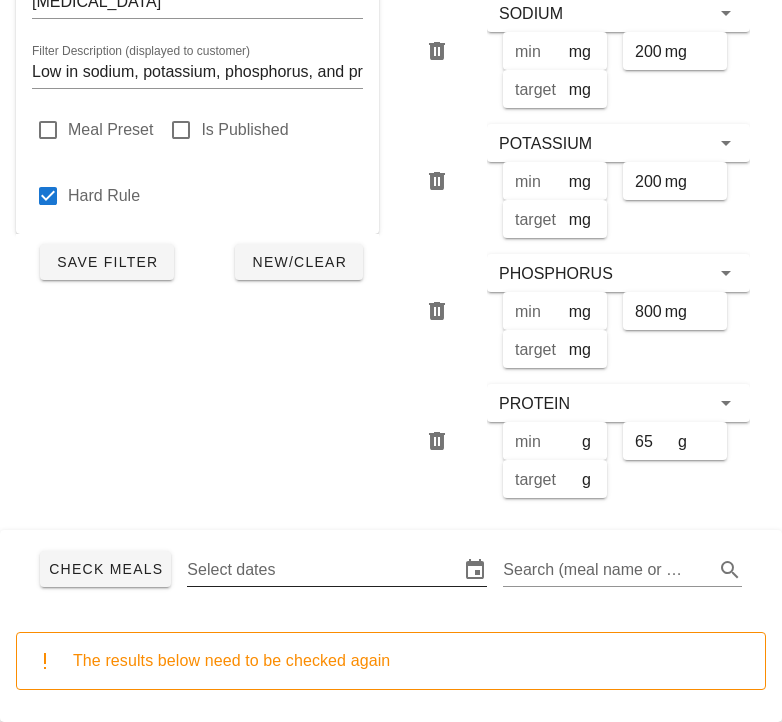 click on "Select dates" at bounding box center [321, 570] 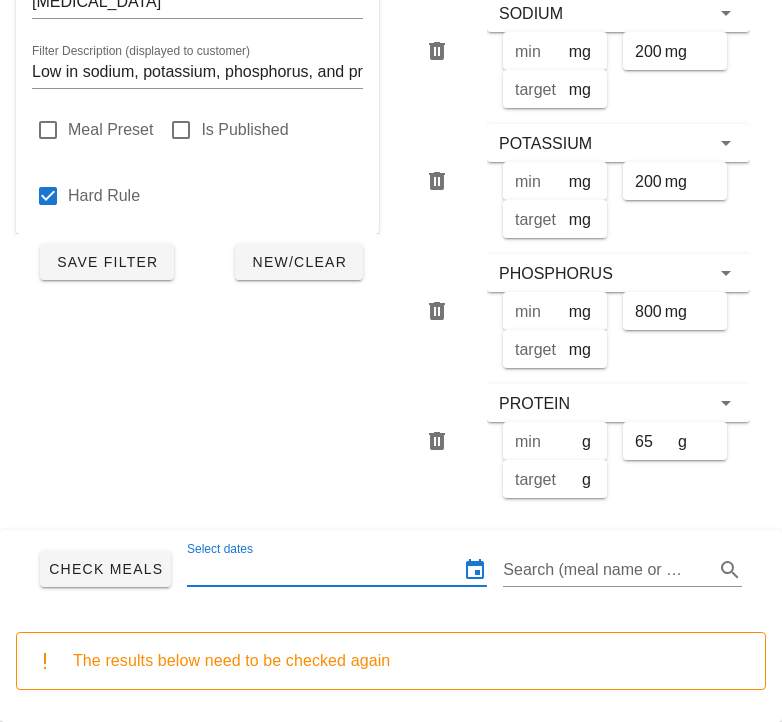 click on "Select dates" at bounding box center [321, 570] 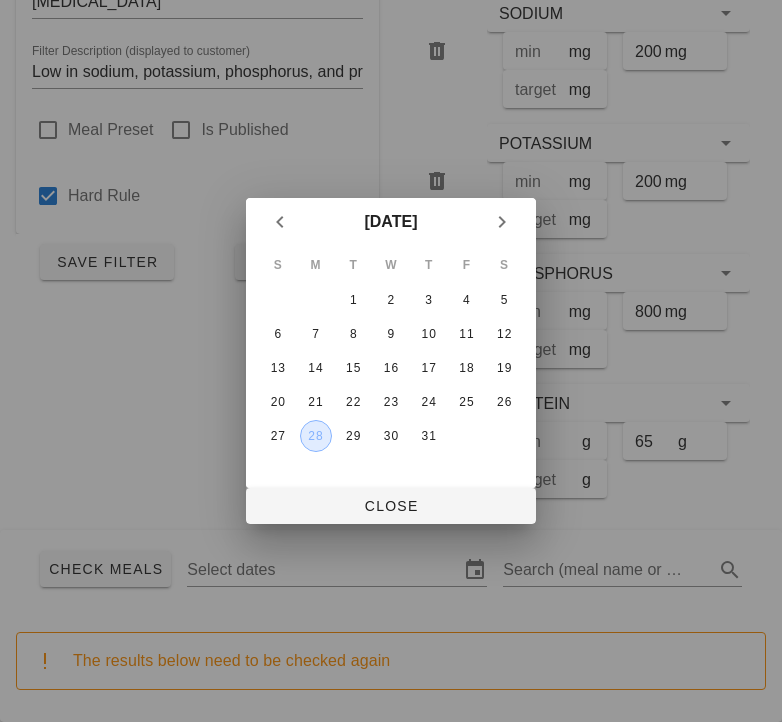click on "28" at bounding box center [316, 436] 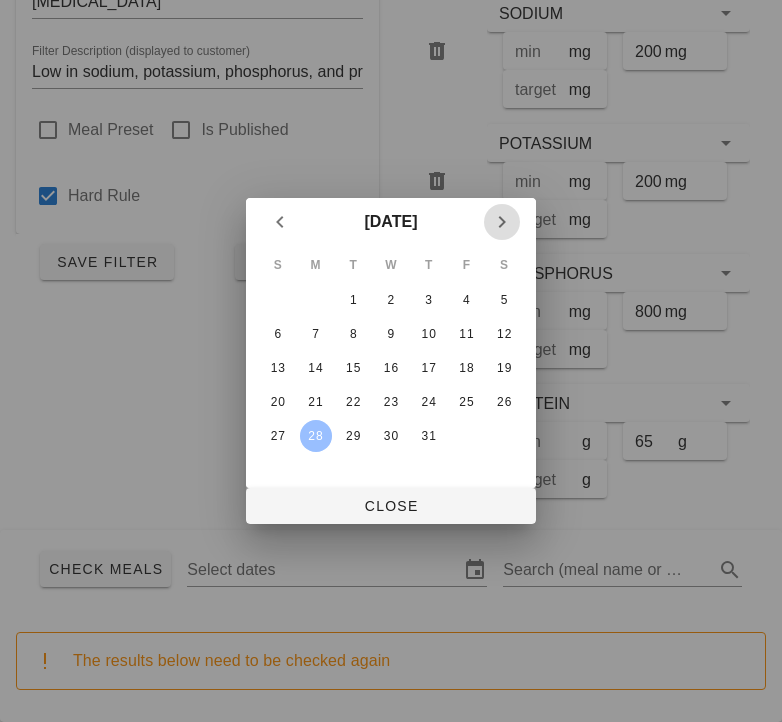 click at bounding box center [502, 222] 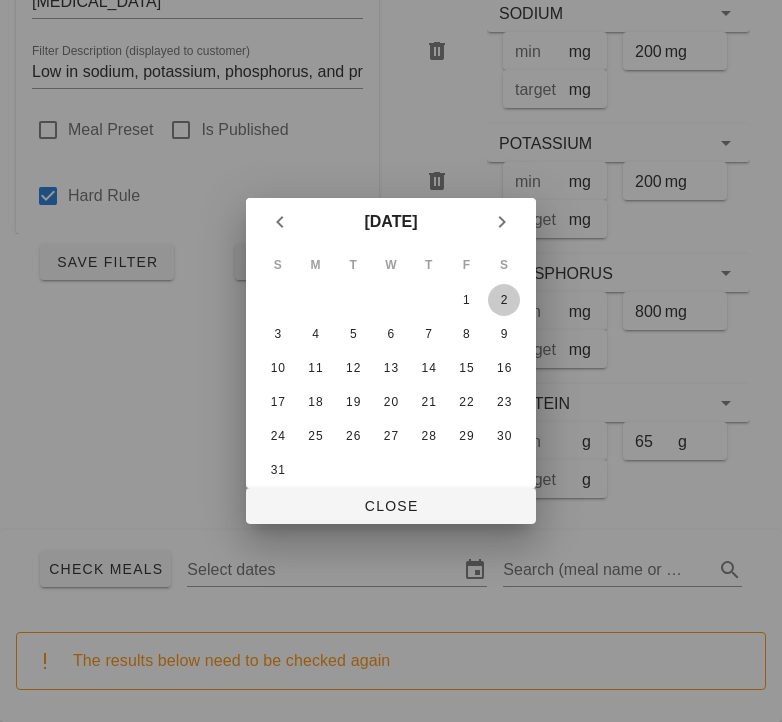 click on "2" at bounding box center (504, 300) 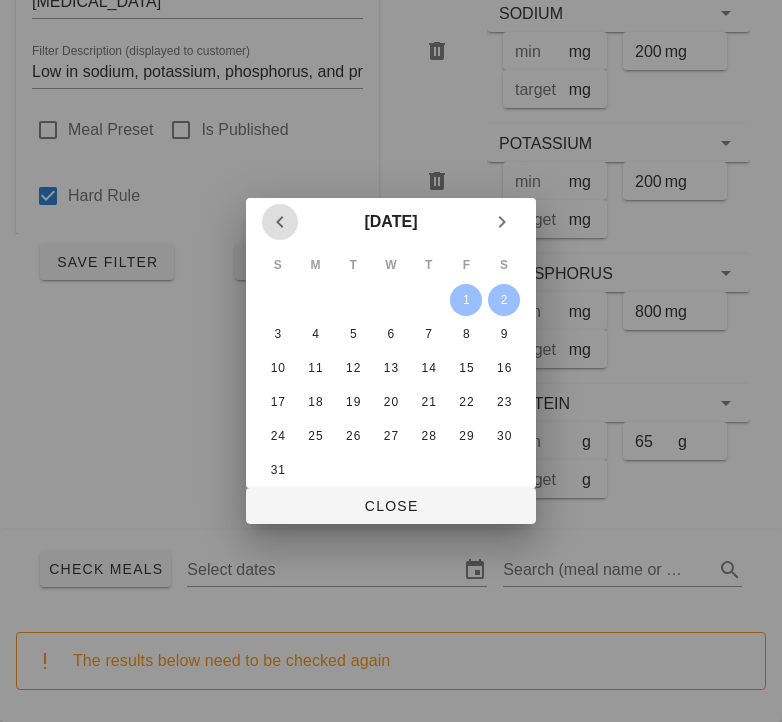 click at bounding box center (280, 222) 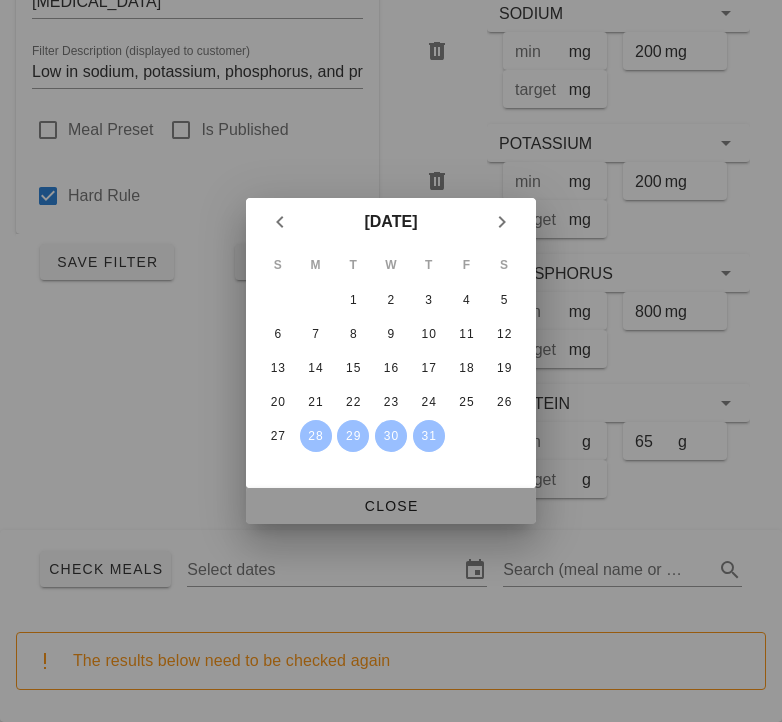 click on "Close" at bounding box center (391, 506) 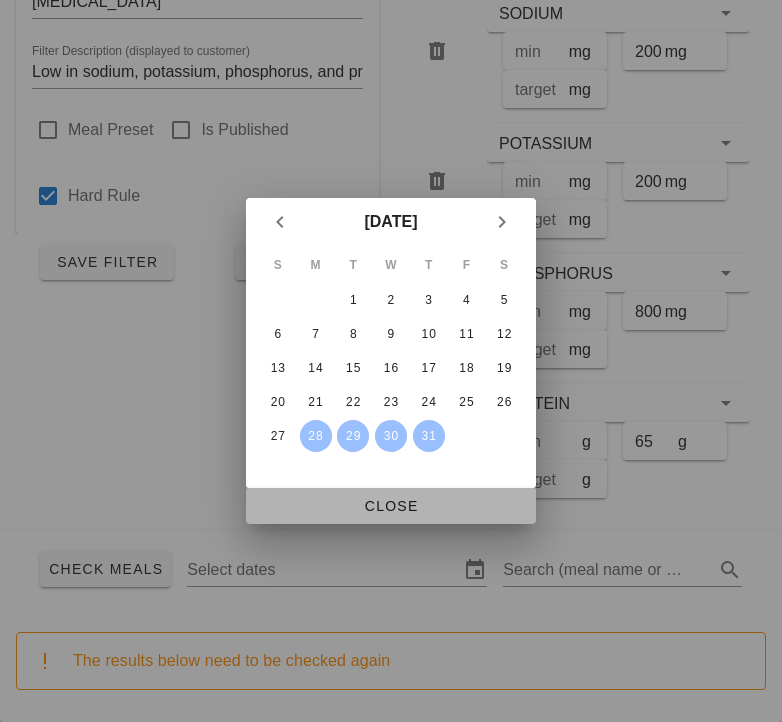 type on "[DATE] - [DATE]" 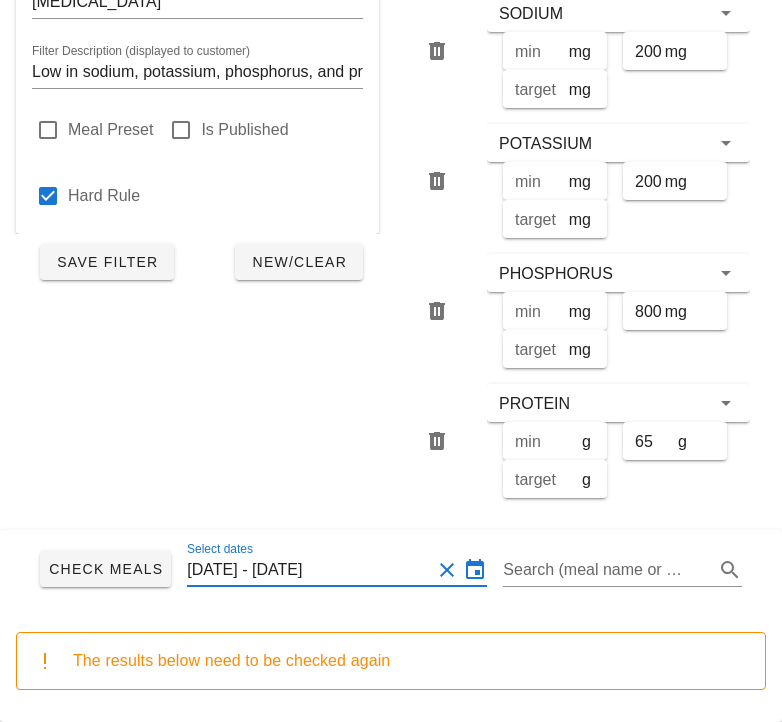 scroll, scrollTop: 0, scrollLeft: 14, axis: horizontal 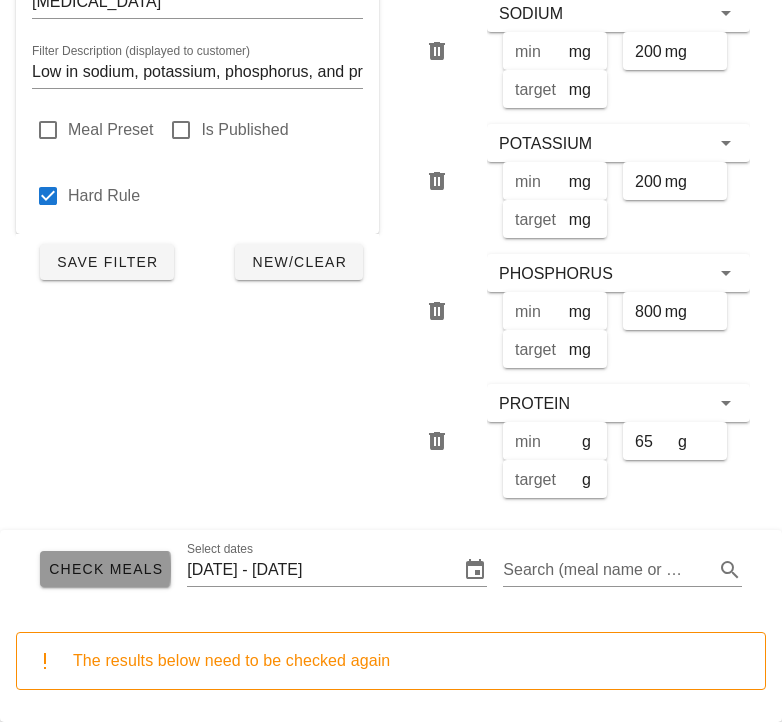 click on "Check Meals" at bounding box center (105, 569) 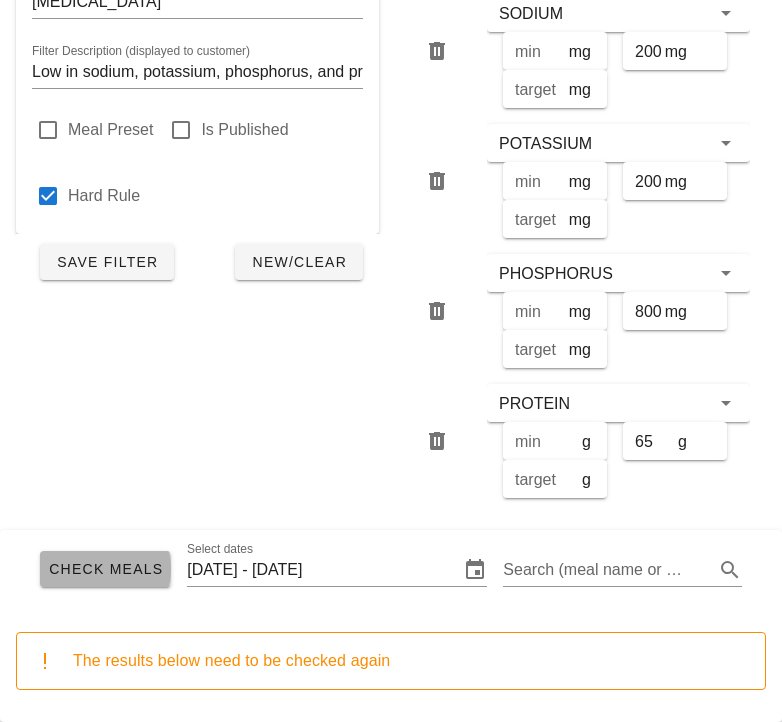 scroll, scrollTop: 0, scrollLeft: 0, axis: both 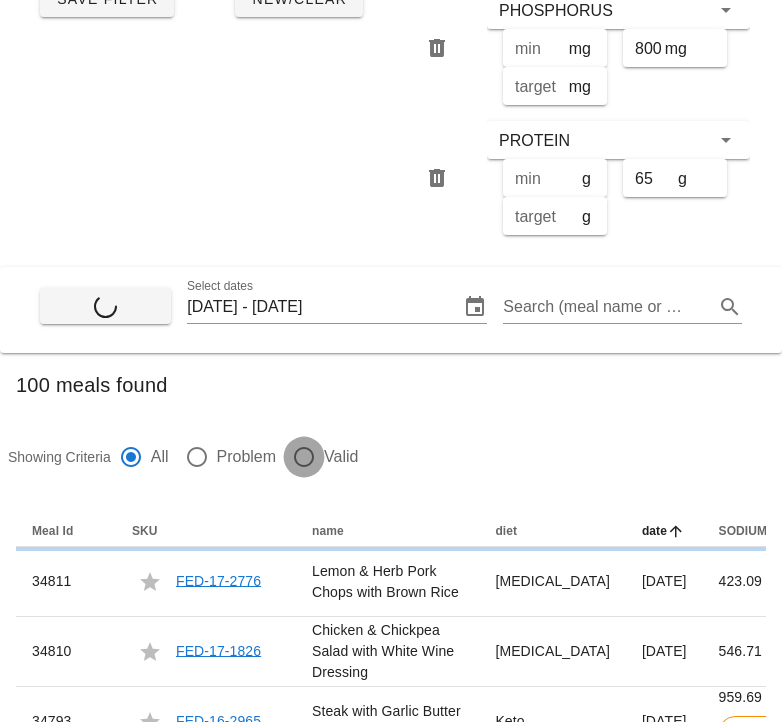 click at bounding box center [304, 457] 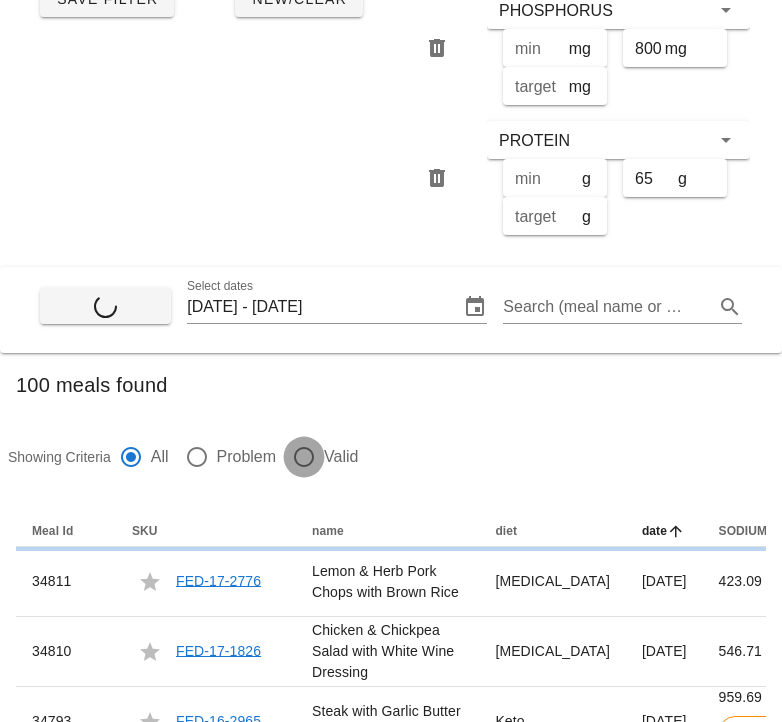radio on "false" 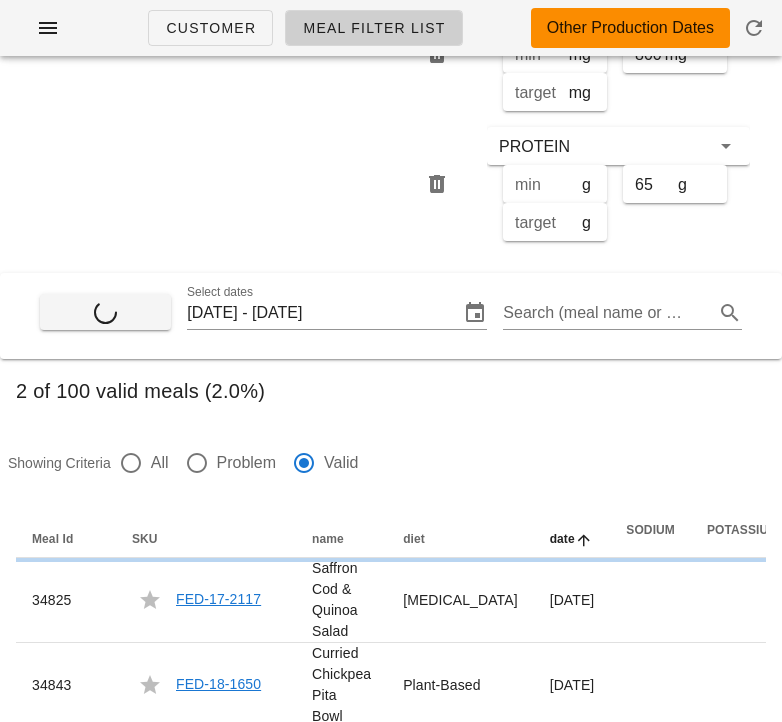 scroll, scrollTop: 478, scrollLeft: 0, axis: vertical 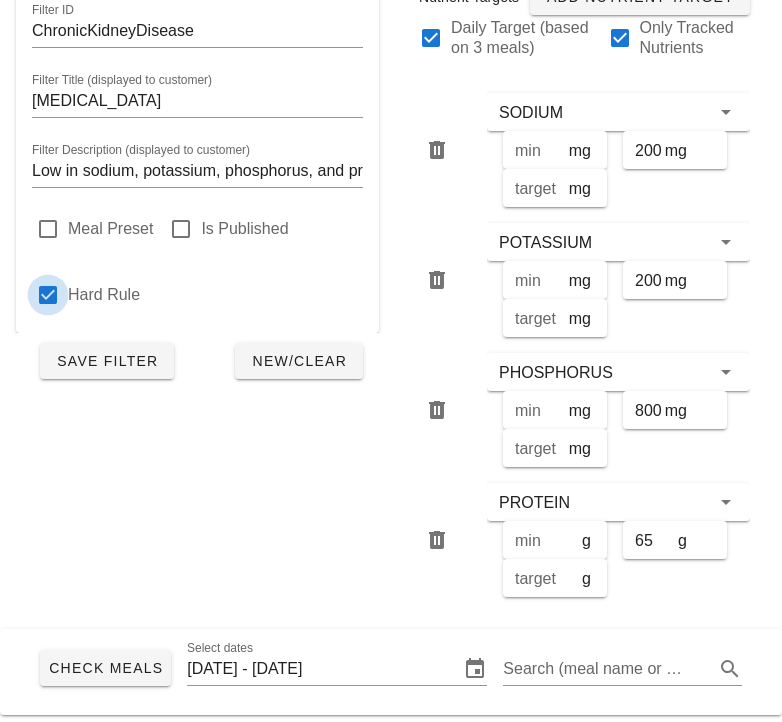 click at bounding box center [48, 295] 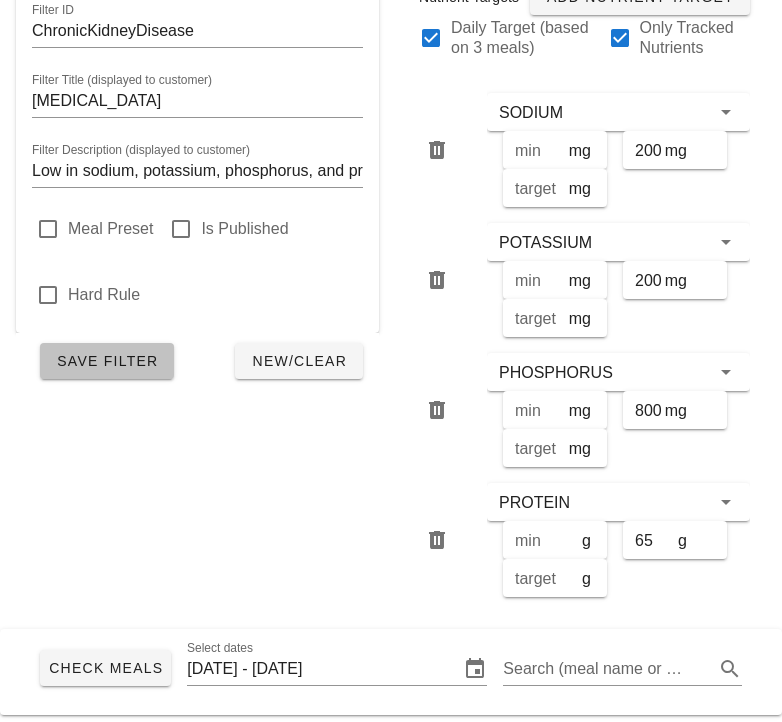 click on "Save Filter" at bounding box center (107, 361) 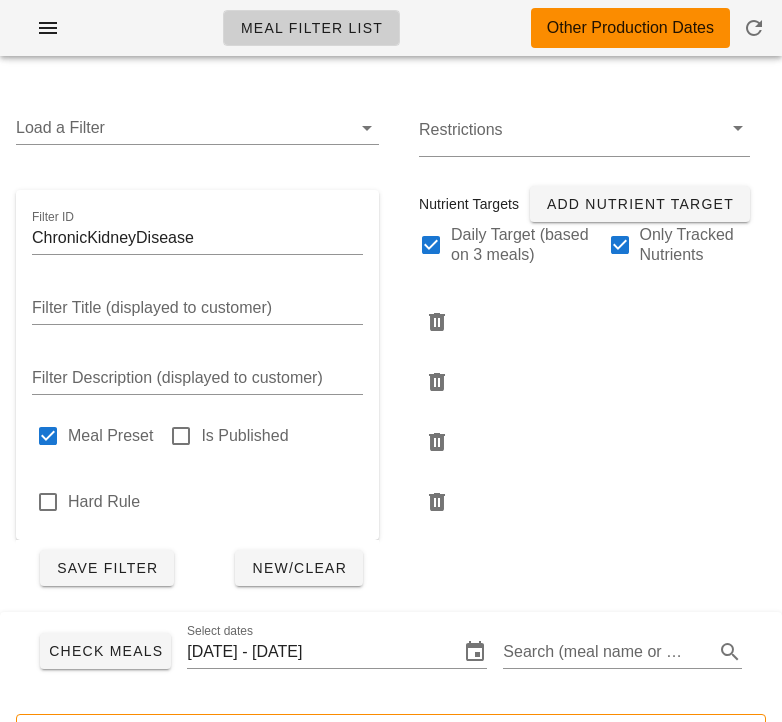 type on "[MEDICAL_DATA]" 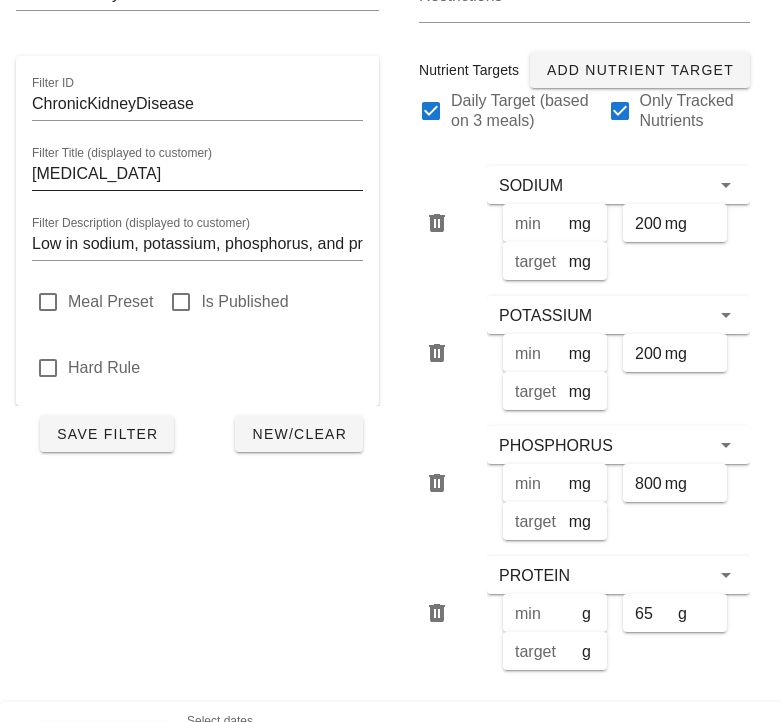 scroll, scrollTop: 306, scrollLeft: 0, axis: vertical 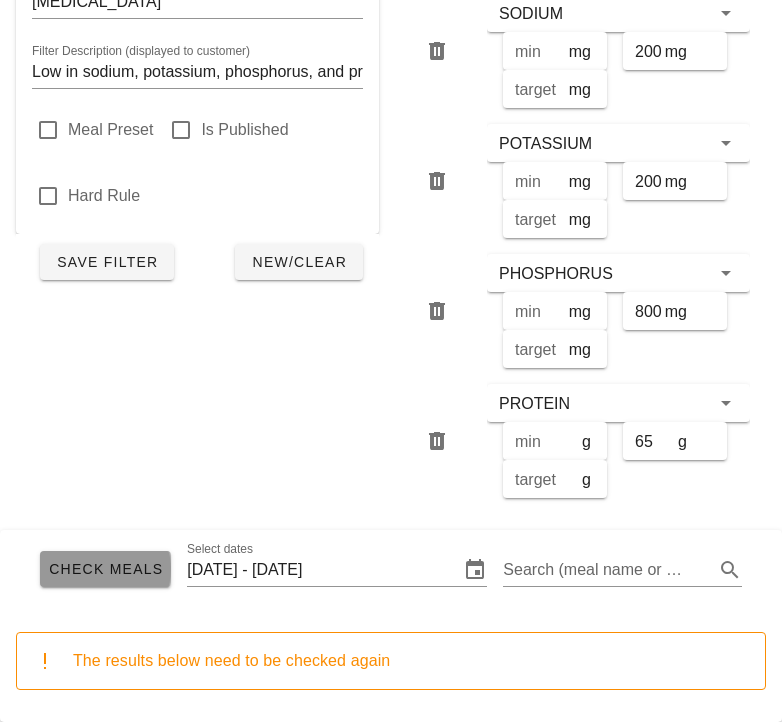 click on "Check Meals" at bounding box center [105, 569] 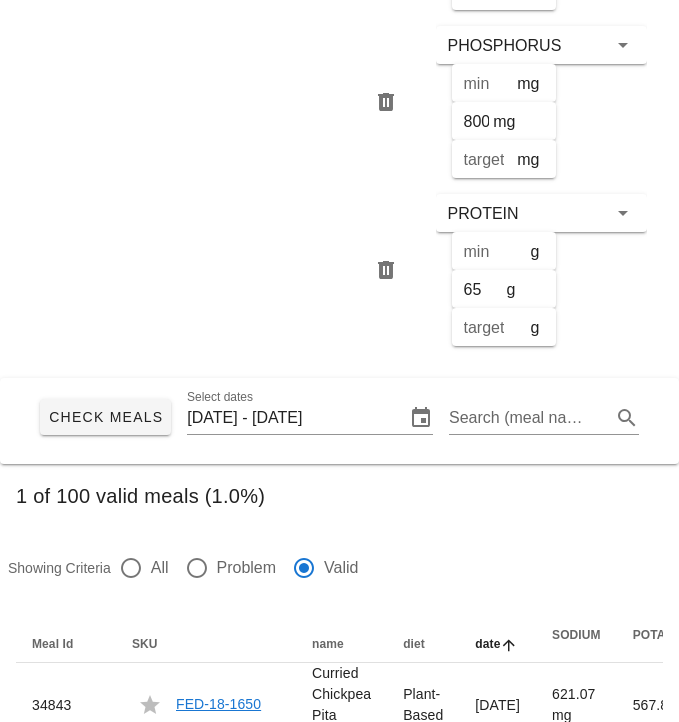 scroll, scrollTop: 630, scrollLeft: 0, axis: vertical 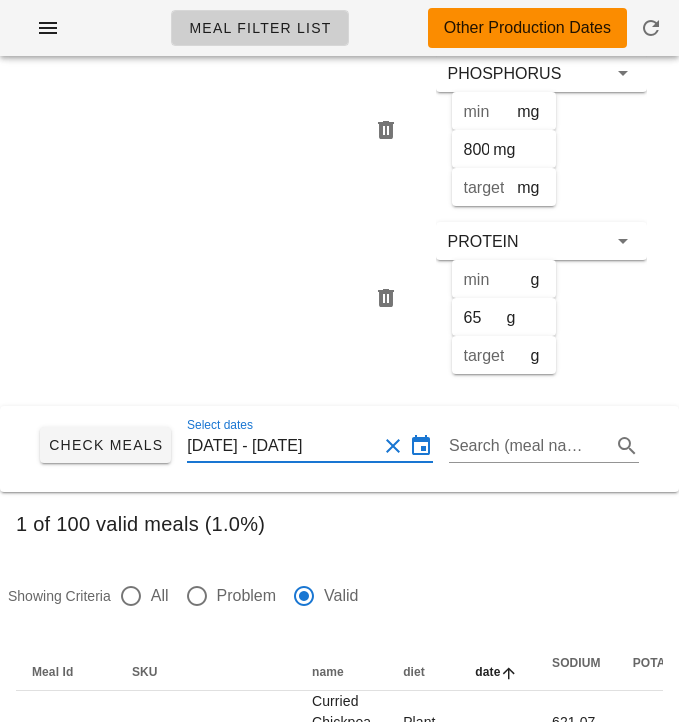 click on "[DATE] - [DATE]" at bounding box center (282, 446) 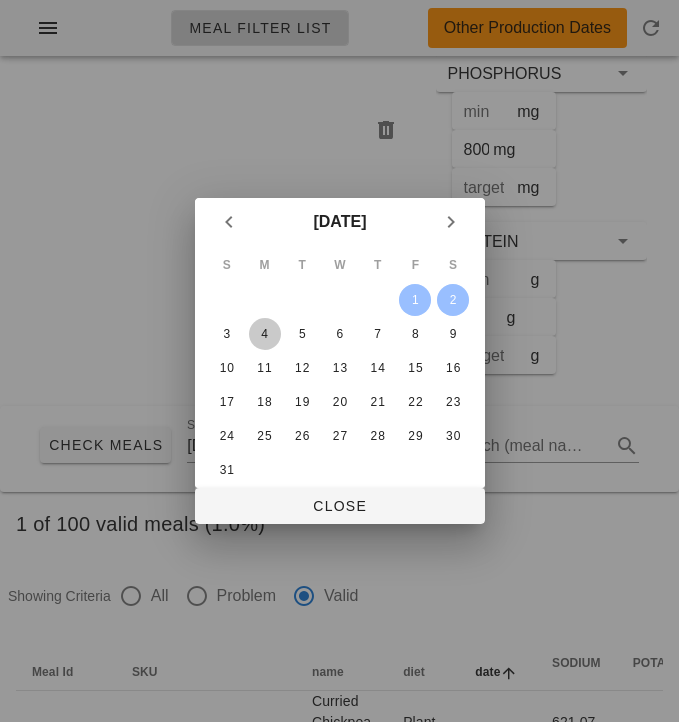 click on "4" at bounding box center [264, 334] 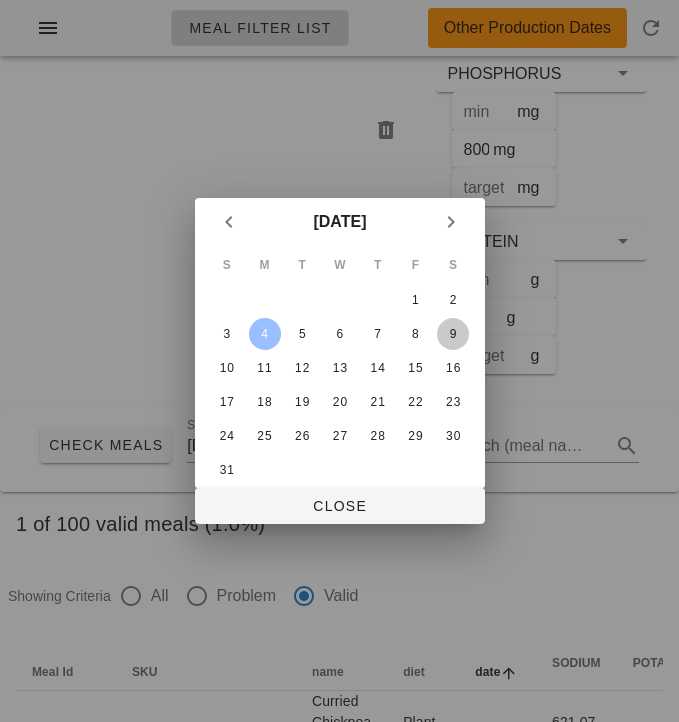 click on "9" at bounding box center [453, 334] 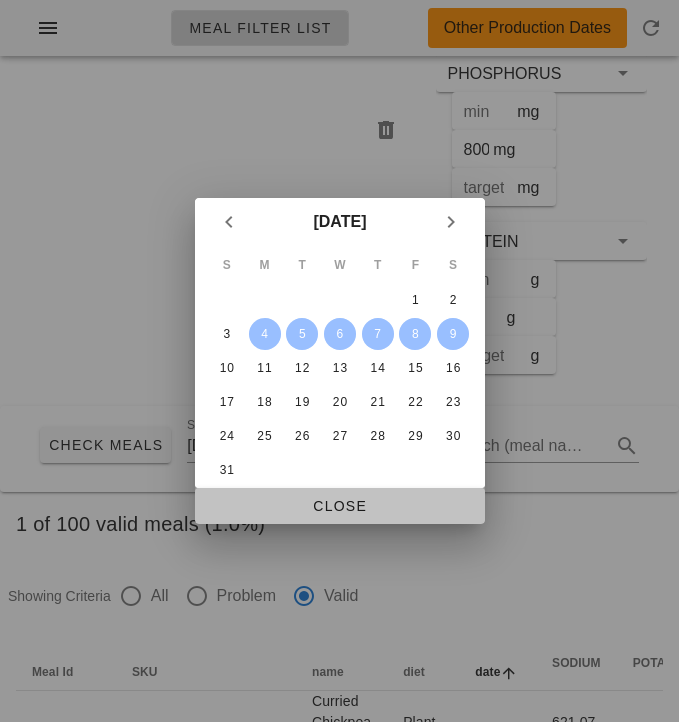 click on "Close" at bounding box center [340, 506] 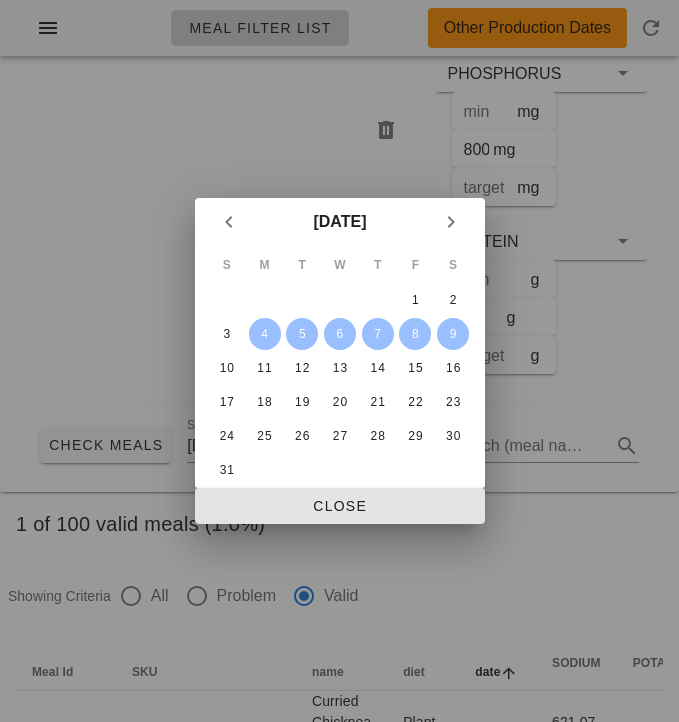 type on "[DATE] - [DATE]" 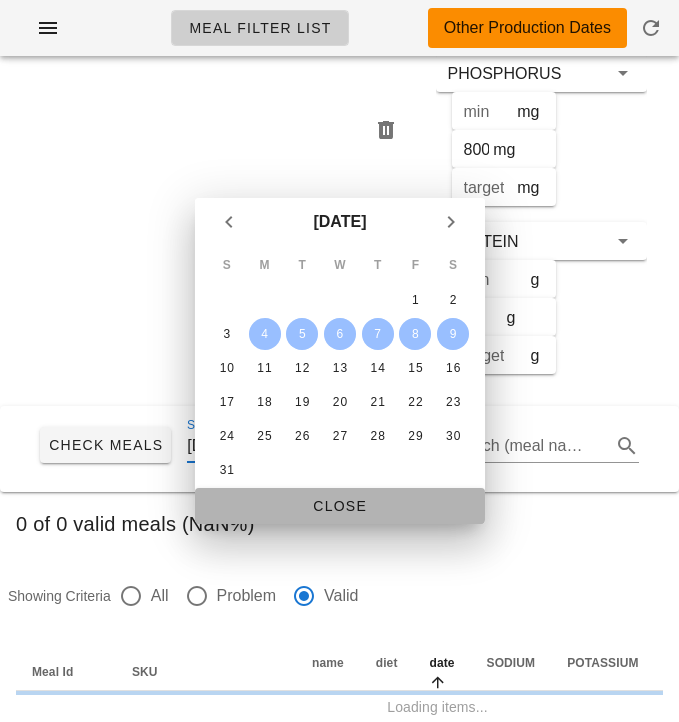 scroll, scrollTop: 0, scrollLeft: 62, axis: horizontal 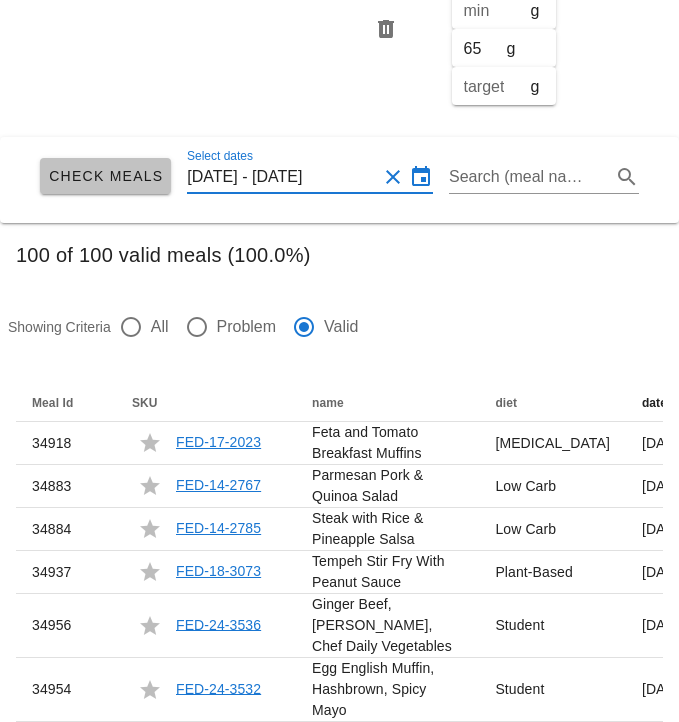 click on "Check Meals" at bounding box center (105, 176) 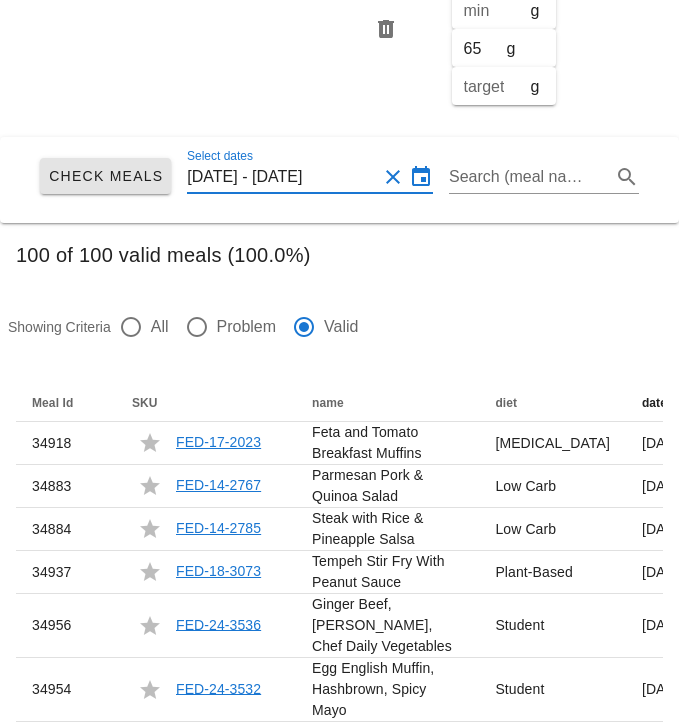 scroll, scrollTop: 0, scrollLeft: 0, axis: both 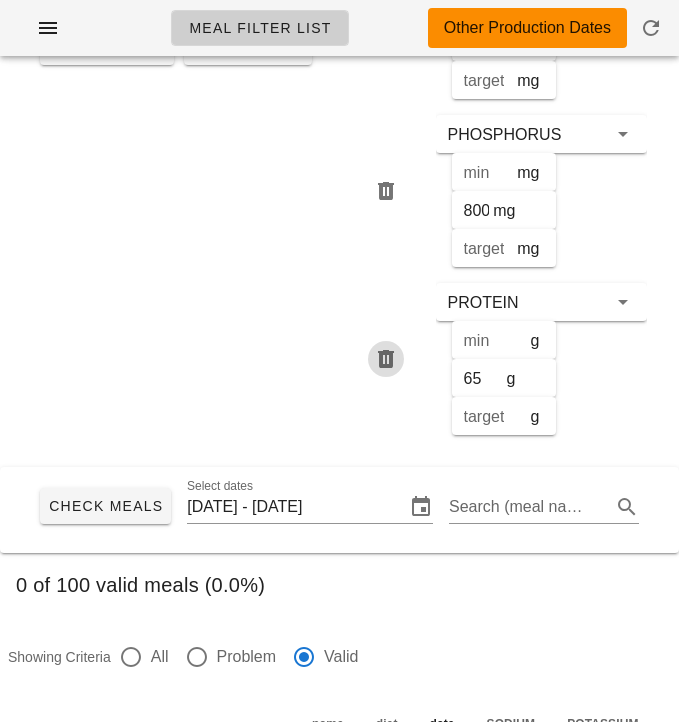 click at bounding box center [386, 359] 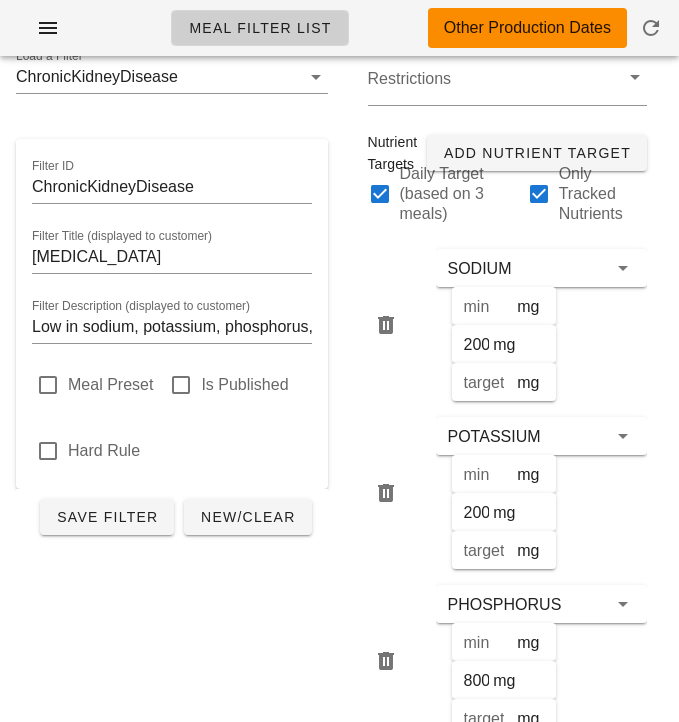 scroll, scrollTop: 50, scrollLeft: 0, axis: vertical 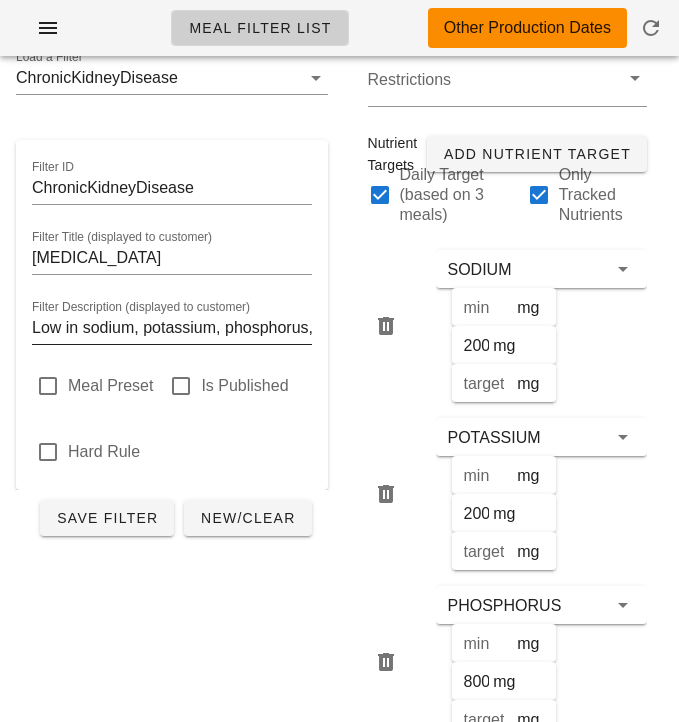 click on "Low in sodium, potassium, phosphorus, and protein." at bounding box center [172, 328] 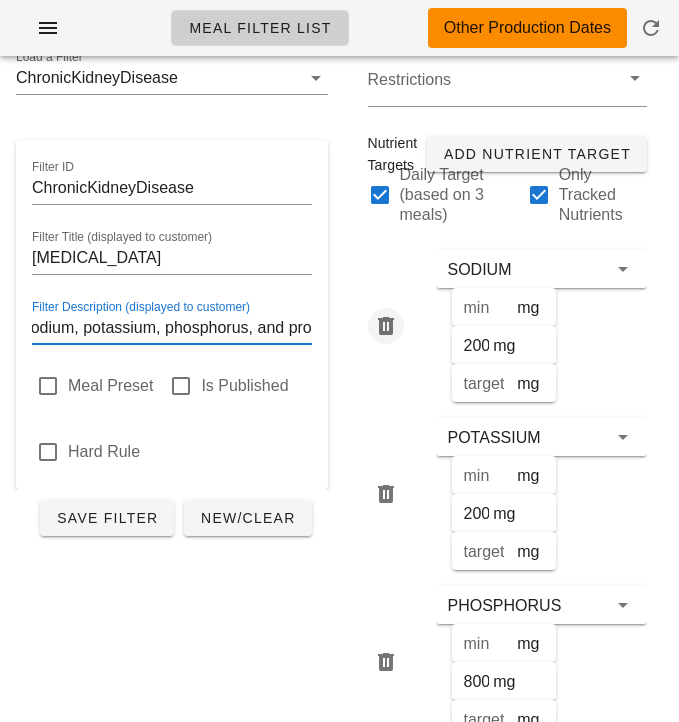 scroll, scrollTop: 1, scrollLeft: 94, axis: both 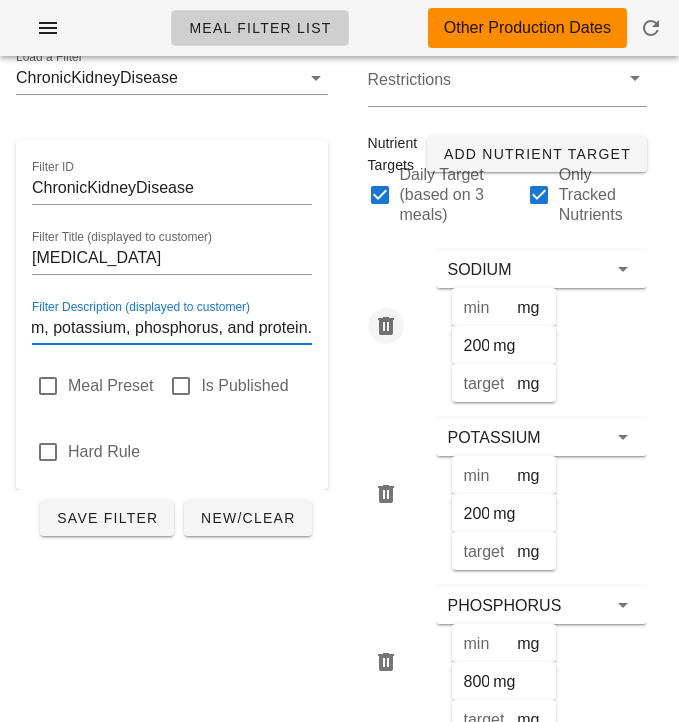 drag, startPoint x: 248, startPoint y: 330, endPoint x: 388, endPoint y: 330, distance: 140 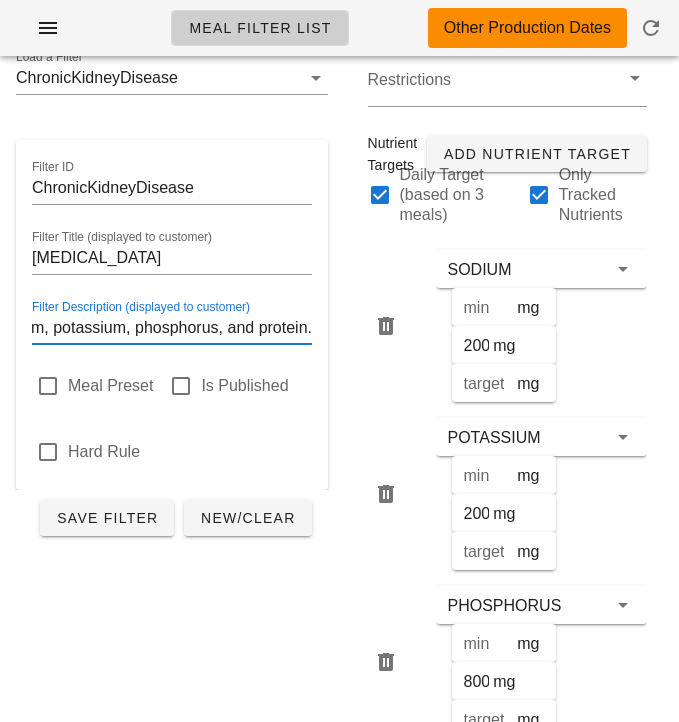 click on "Low in sodium, potassium, phosphorus, and protein." at bounding box center [172, 328] 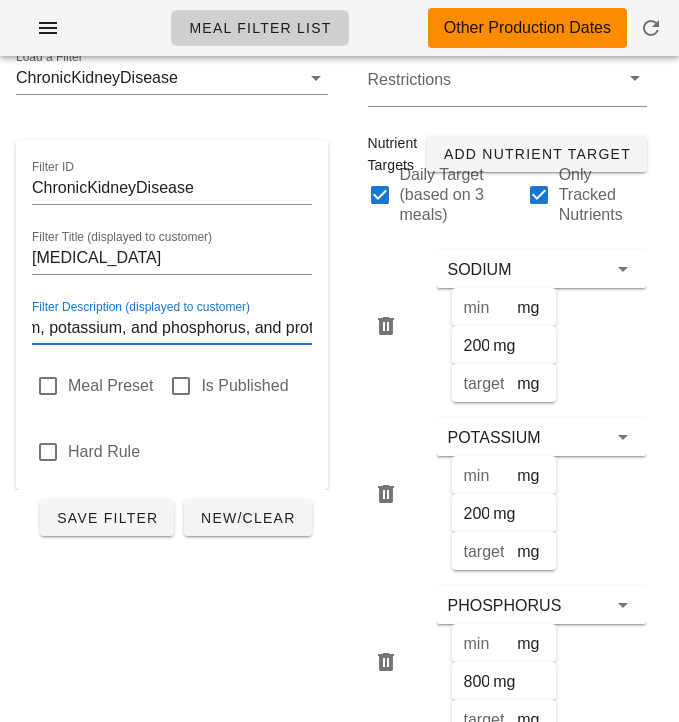 click on "Low in sodium, potassium, and phosphorus, and protein." at bounding box center [172, 328] 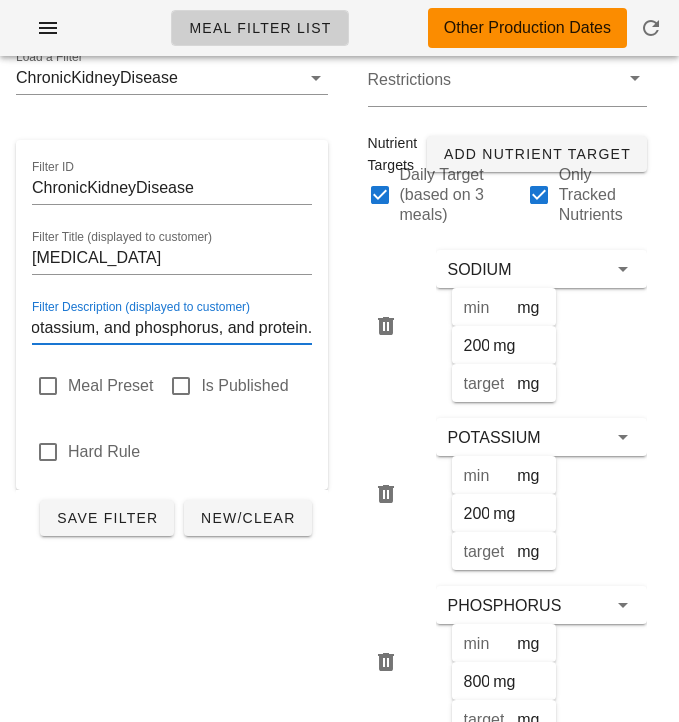 drag, startPoint x: 252, startPoint y: 325, endPoint x: 336, endPoint y: 324, distance: 84.00595 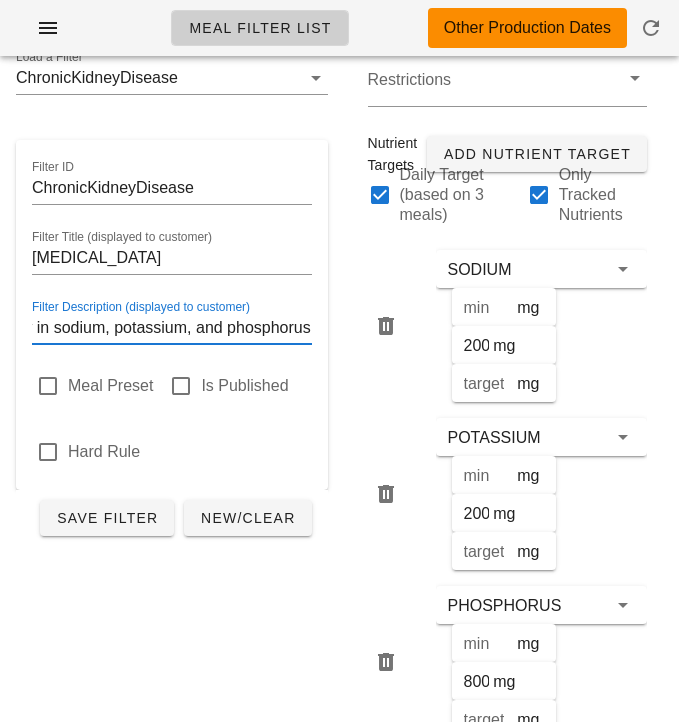 scroll, scrollTop: 0, scrollLeft: 34, axis: horizontal 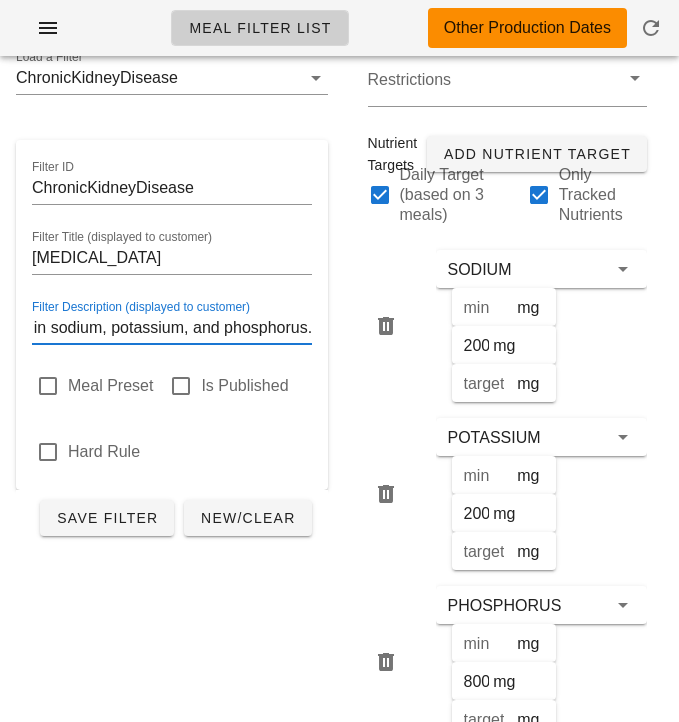 type on "Low in sodium, potassium, and phosphorus." 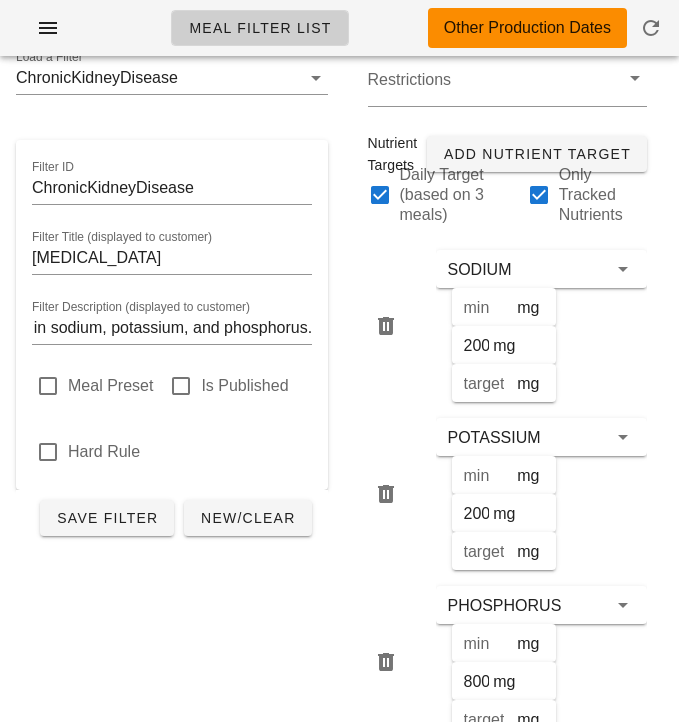 scroll, scrollTop: 0, scrollLeft: 0, axis: both 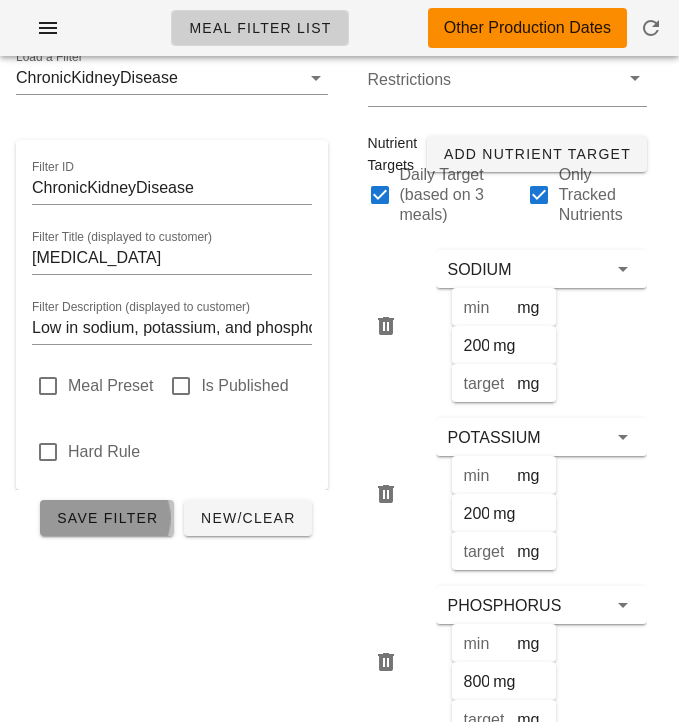 click on "Save Filter" at bounding box center (107, 518) 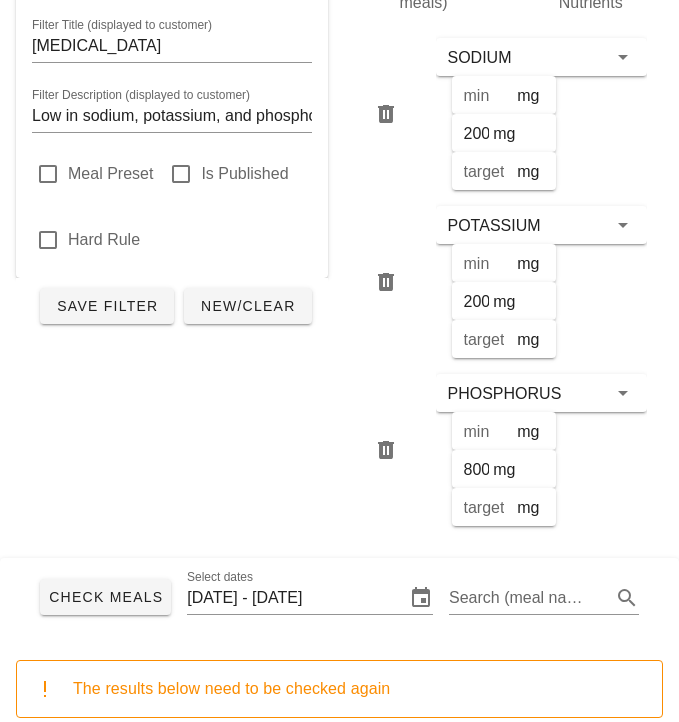 scroll, scrollTop: 290, scrollLeft: 0, axis: vertical 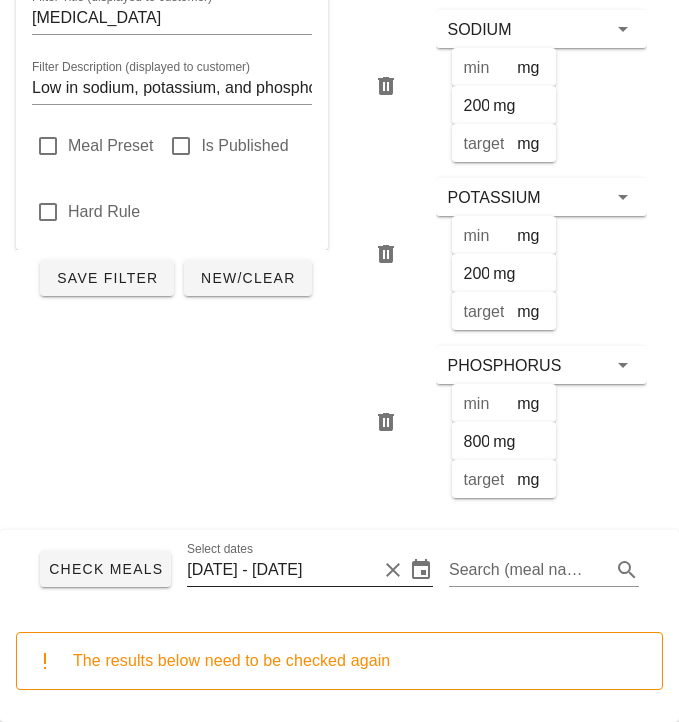 click on "[DATE] - [DATE]" at bounding box center [282, 570] 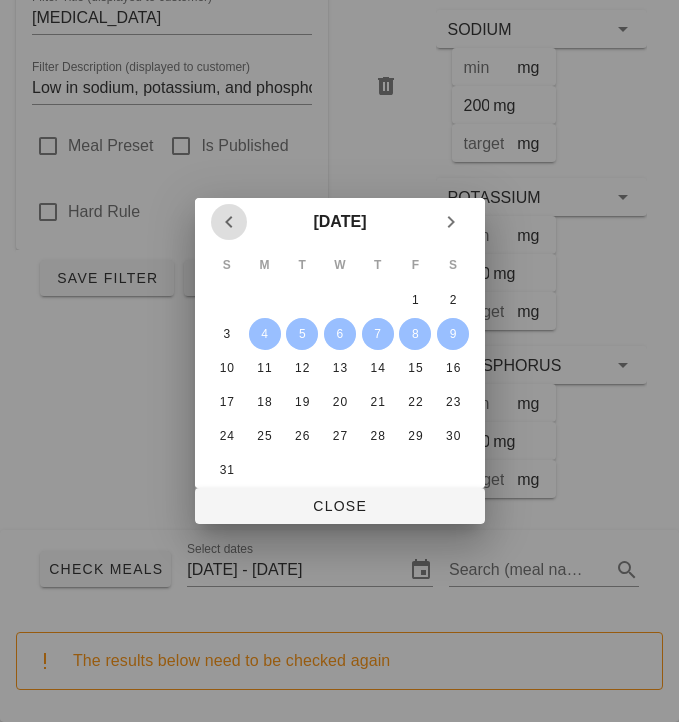 click at bounding box center (229, 222) 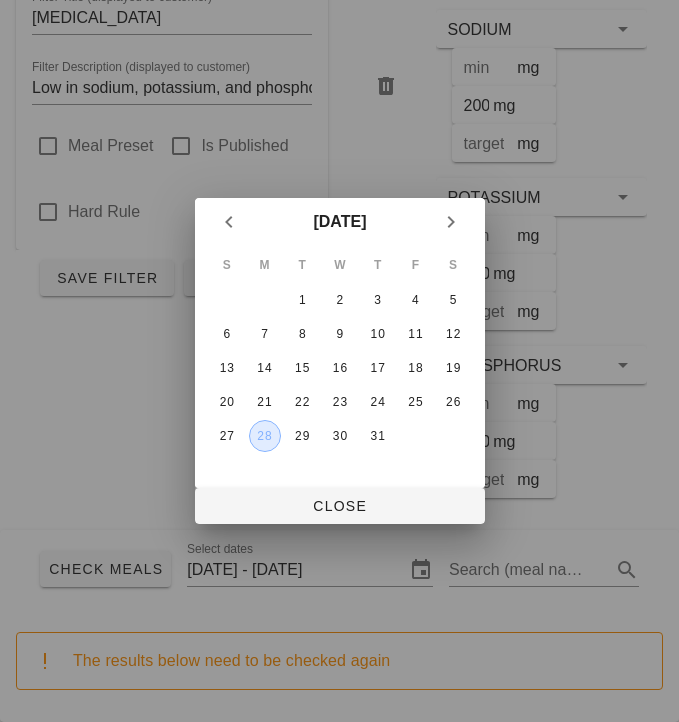 click on "28" at bounding box center (264, 436) 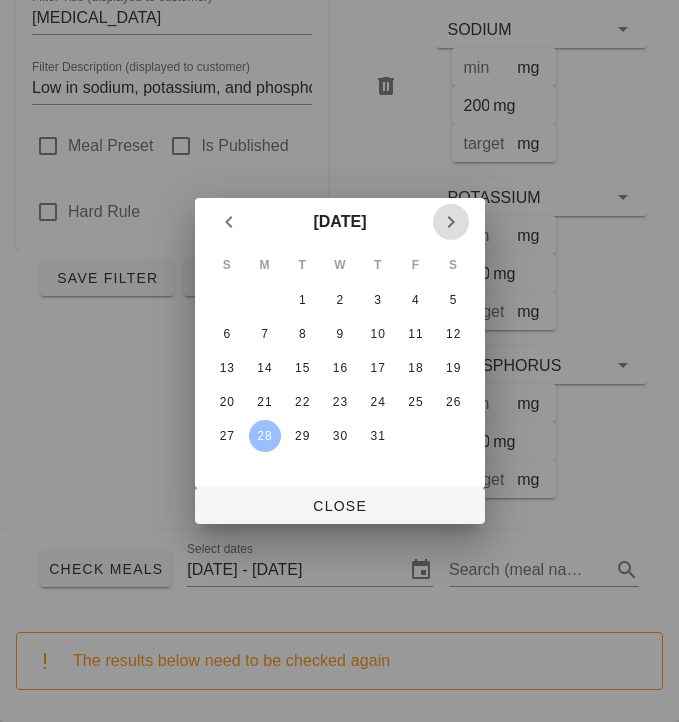 click at bounding box center [451, 222] 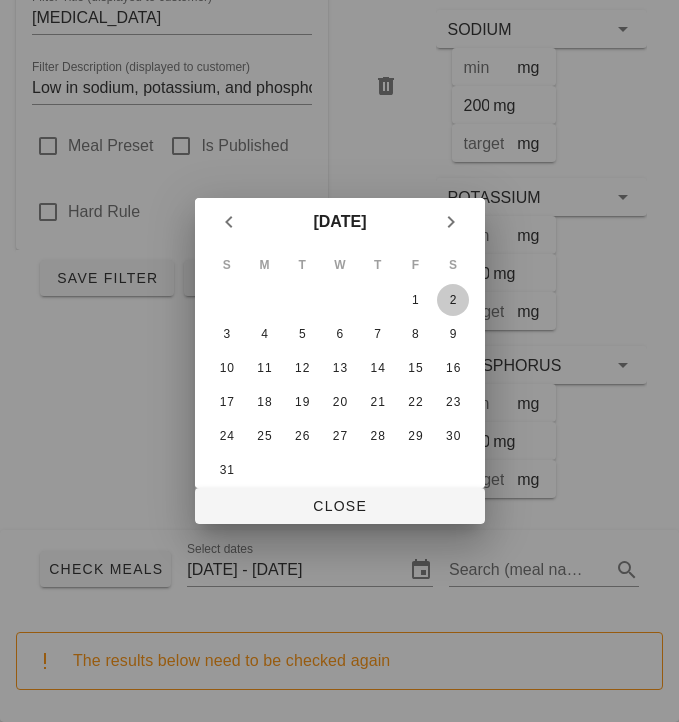 click on "2" at bounding box center [453, 300] 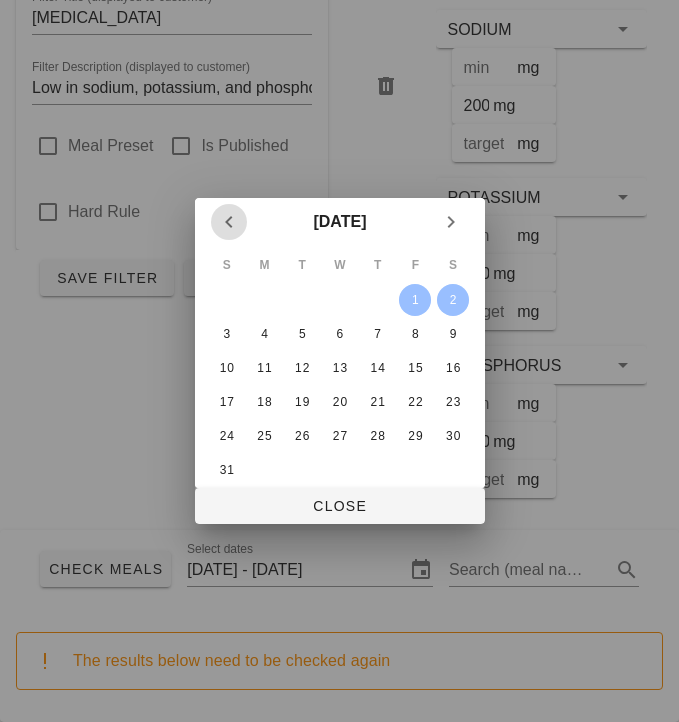 click at bounding box center (229, 222) 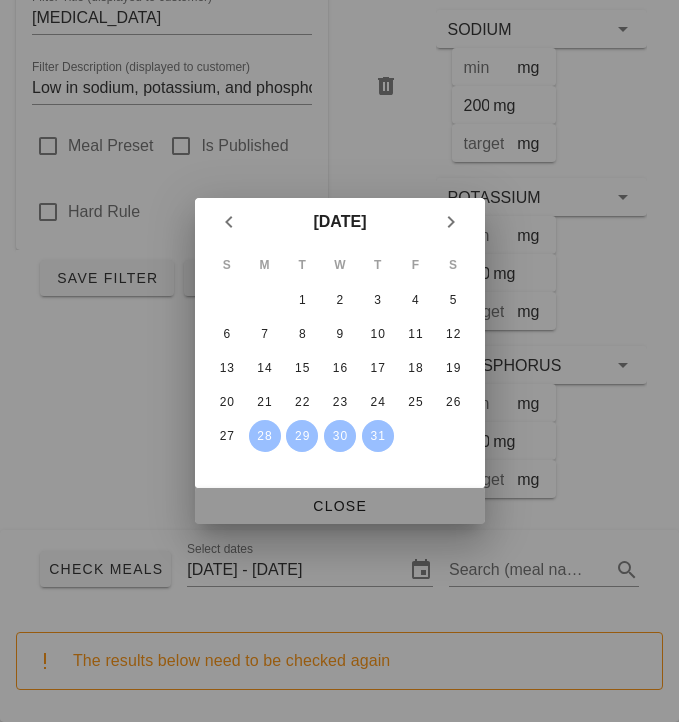 click on "Close" at bounding box center [340, 506] 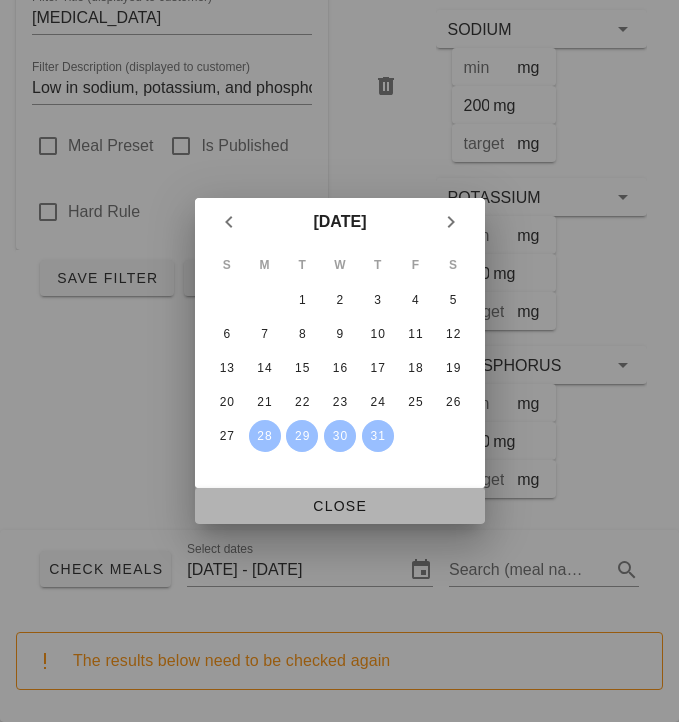type on "[DATE] - [DATE]" 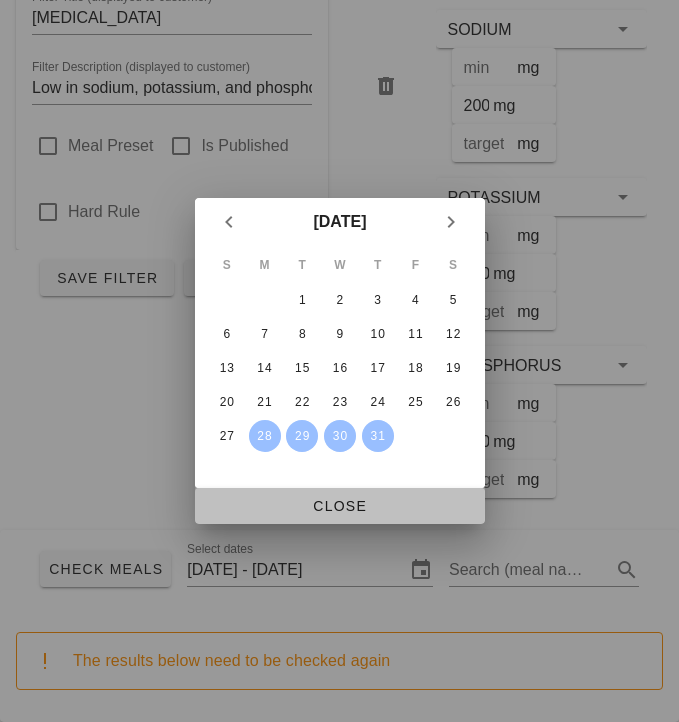 scroll, scrollTop: 0, scrollLeft: 48, axis: horizontal 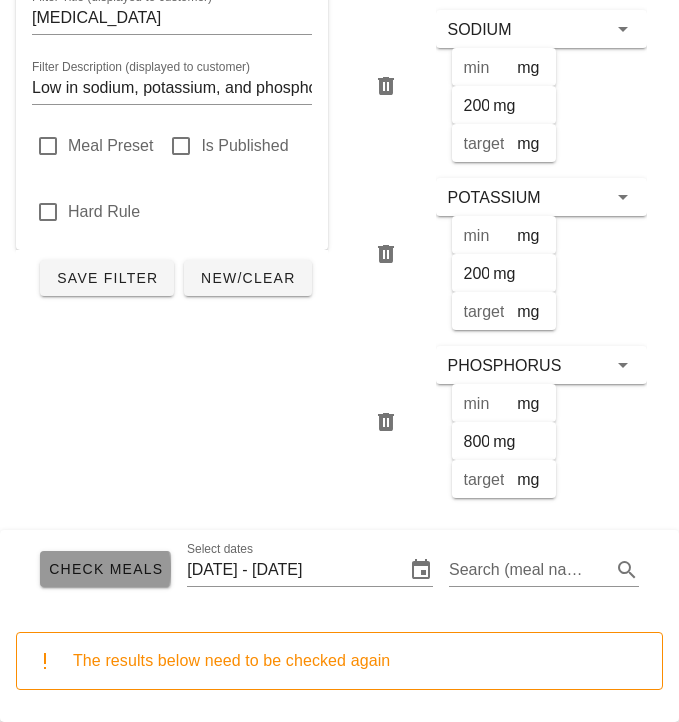 click on "Check Meals" at bounding box center (105, 569) 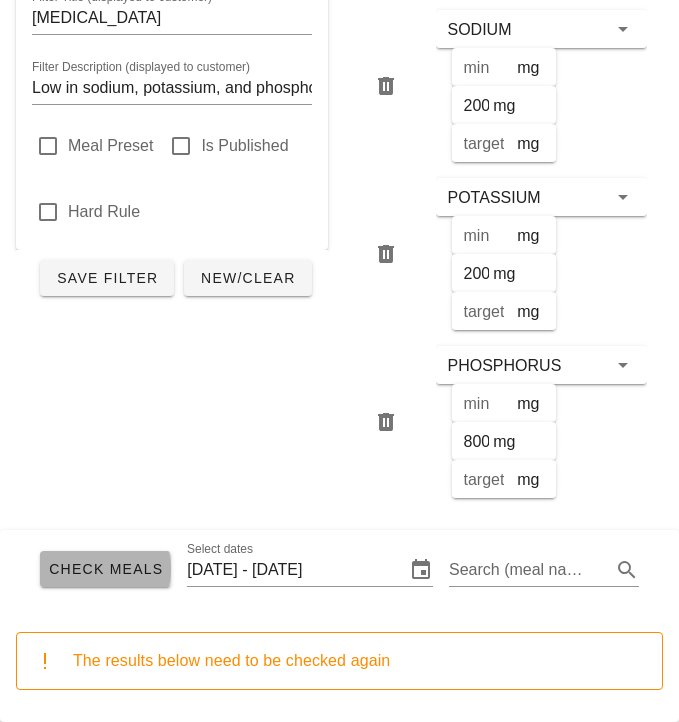 scroll, scrollTop: 0, scrollLeft: 0, axis: both 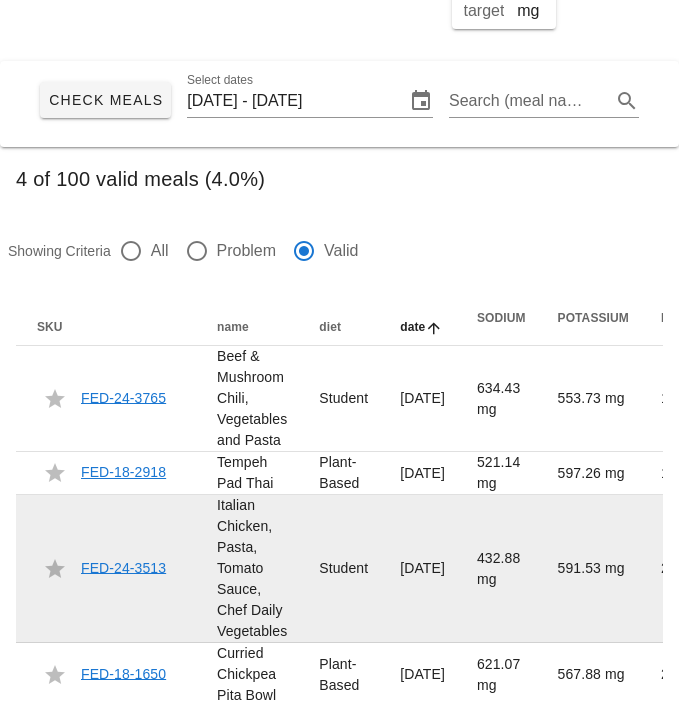 click on "FED-24-3513" at bounding box center (123, 567) 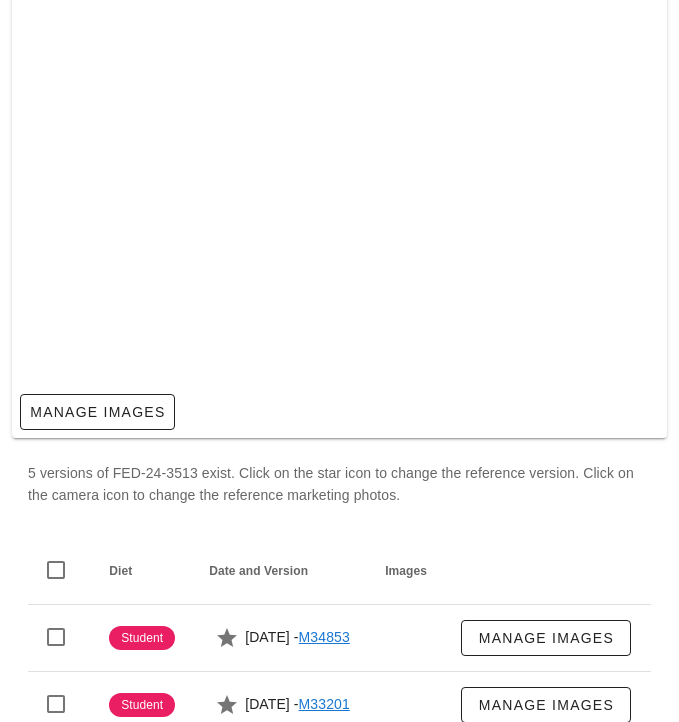 scroll, scrollTop: 421, scrollLeft: 0, axis: vertical 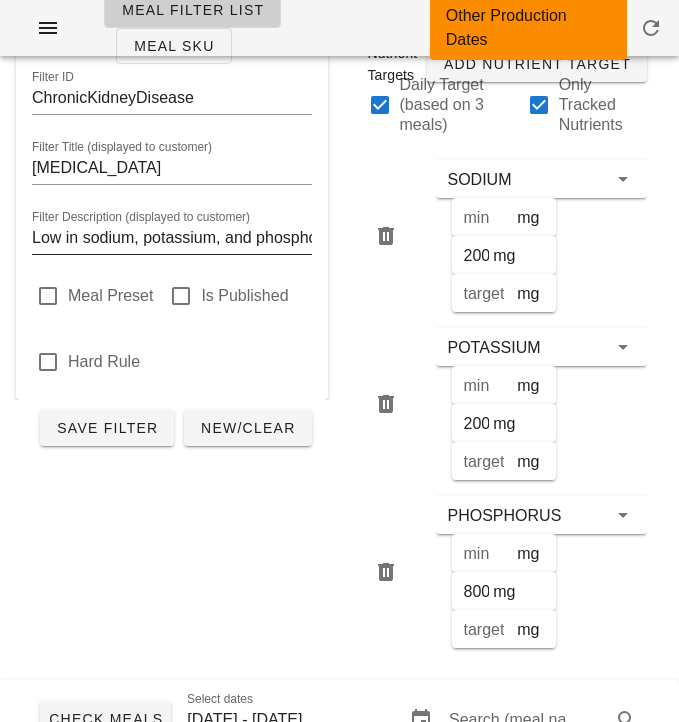 click on "Low in sodium, potassium, and phosphorus." at bounding box center [172, 238] 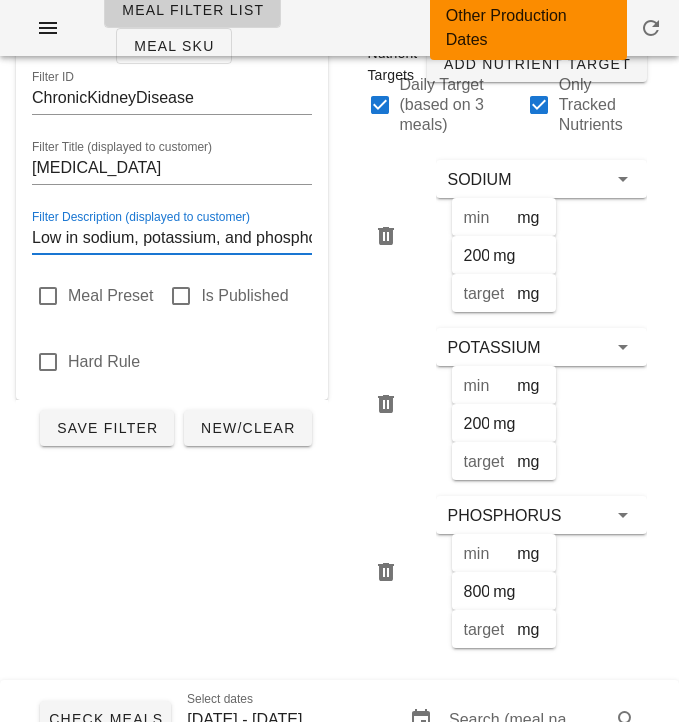 scroll, scrollTop: 0, scrollLeft: 34, axis: horizontal 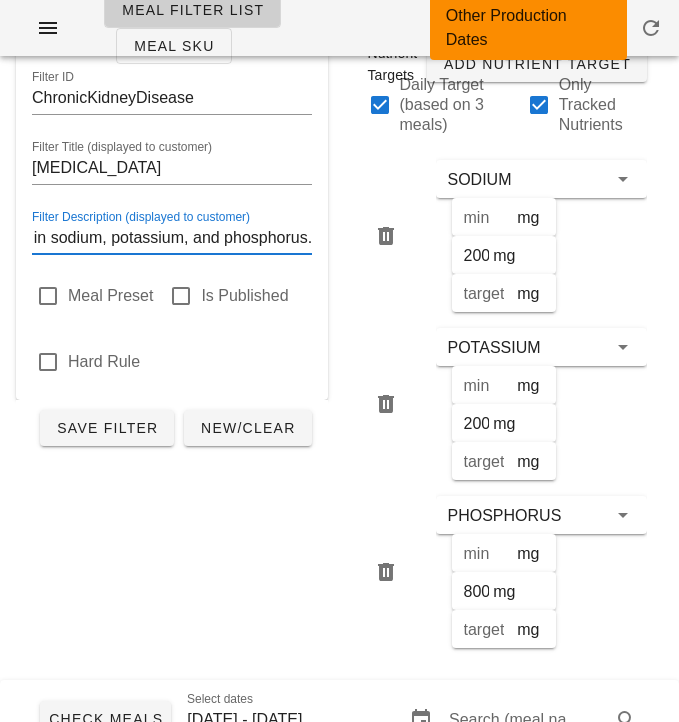 drag, startPoint x: 228, startPoint y: 229, endPoint x: 322, endPoint y: 223, distance: 94.19129 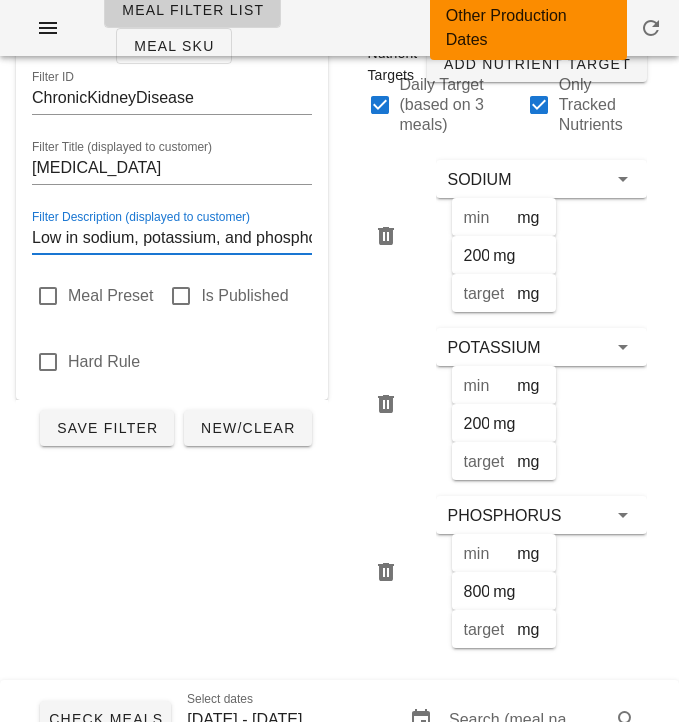 scroll, scrollTop: 0, scrollLeft: 34, axis: horizontal 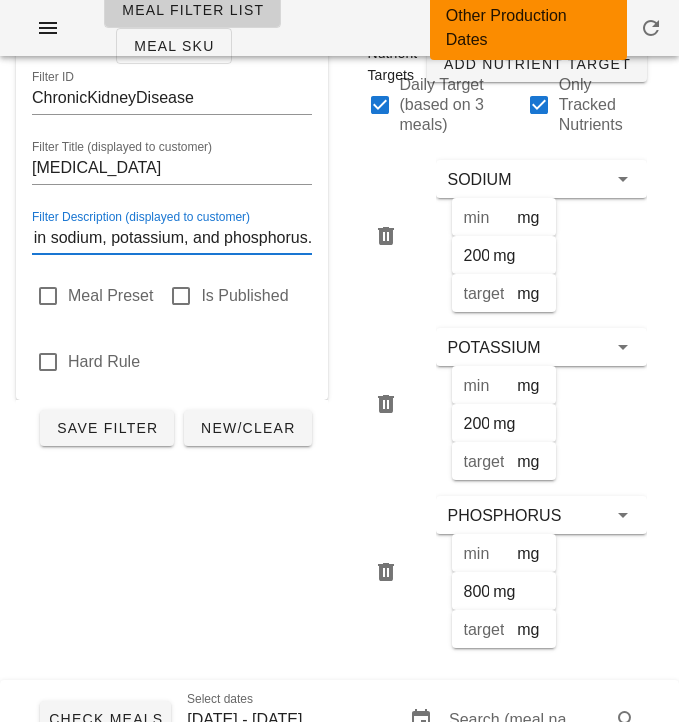 drag, startPoint x: 257, startPoint y: 236, endPoint x: 366, endPoint y: 232, distance: 109.07337 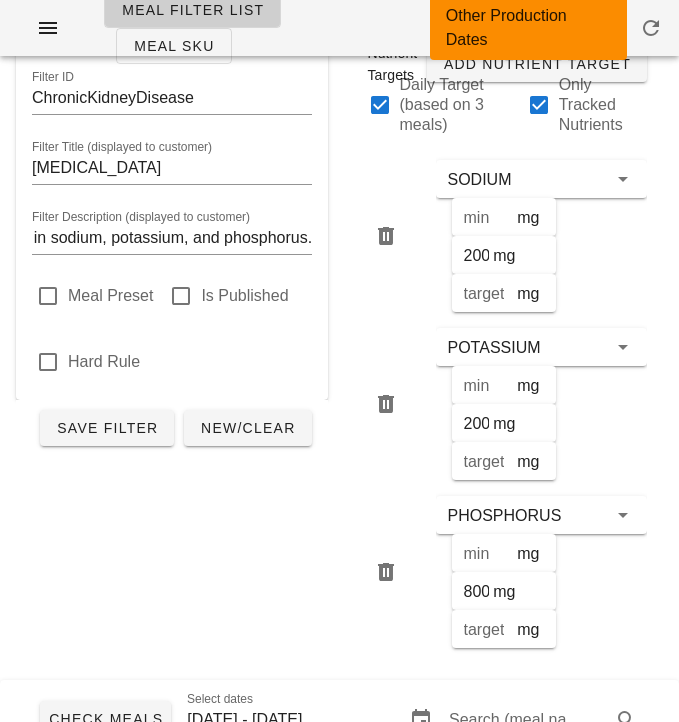 click on "SODIUM min mg 2000 mg target mg" at bounding box center [508, 236] 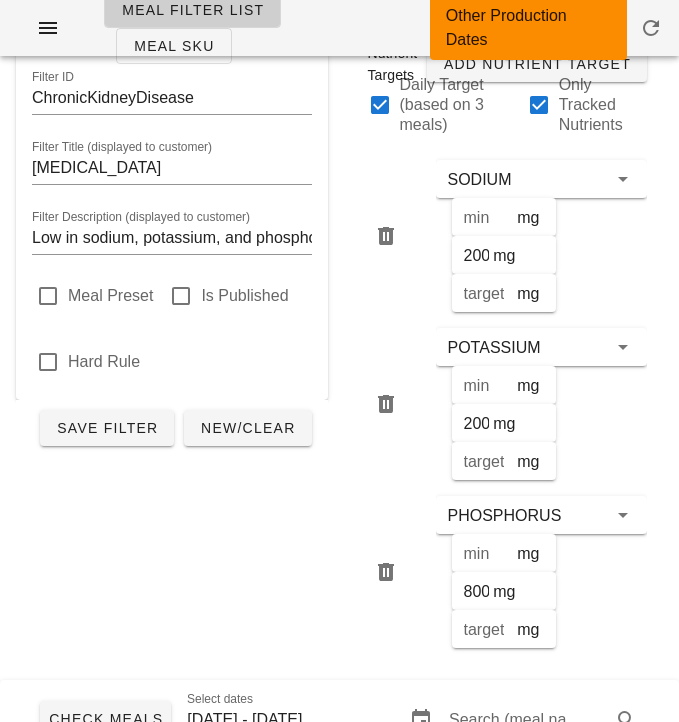 click on "Load a Filter ChronicKidneyDisease Filter ID ChronicKidneyDisease Filter Title  (displayed to customer) [MEDICAL_DATA] Filter Description (displayed to customer) Low in sodium, potassium, and phosphorus. Meal Preset Is Published Hard Rule  Save Filter   New/Clear" at bounding box center (172, 310) 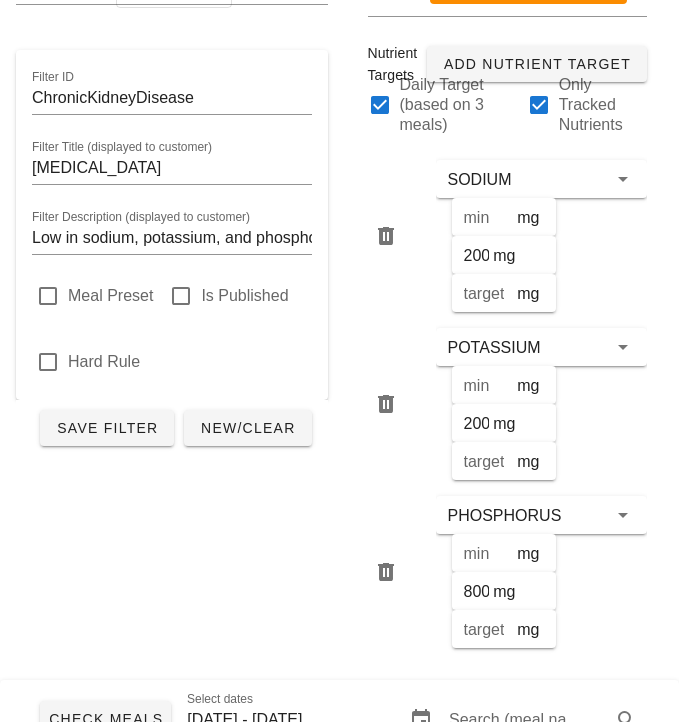 scroll, scrollTop: 290, scrollLeft: 0, axis: vertical 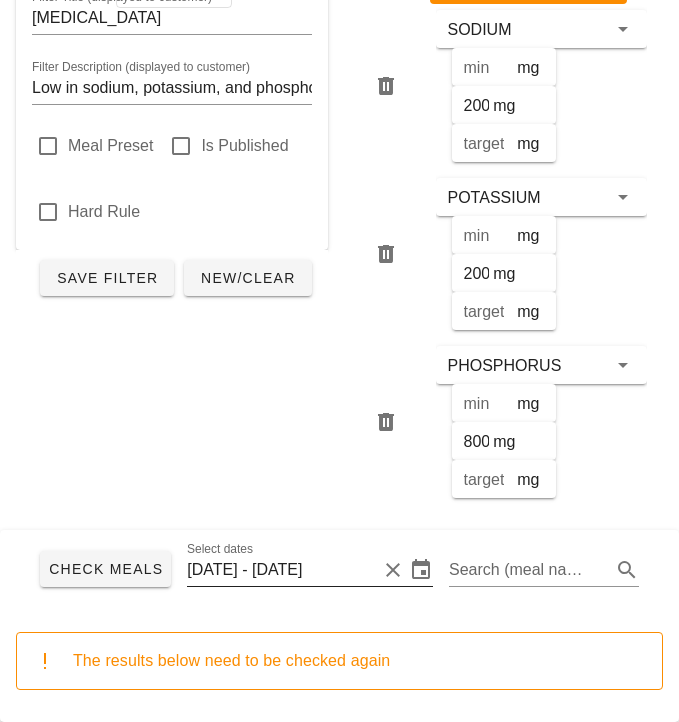 click at bounding box center [393, 570] 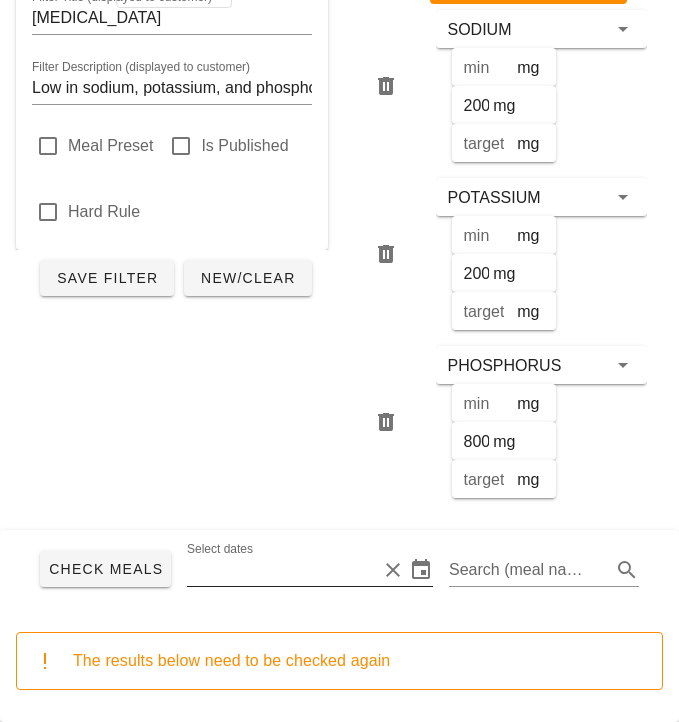 scroll, scrollTop: 0, scrollLeft: 0, axis: both 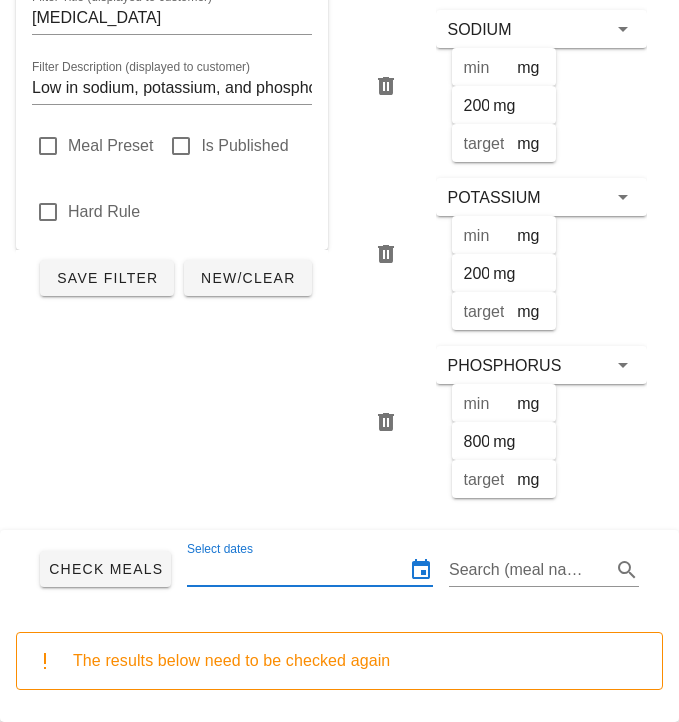 click on "Load a Filter ChronicKidneyDisease Filter ID ChronicKidneyDisease Filter Title  (displayed to customer) [MEDICAL_DATA] Filter Description (displayed to customer) Low in sodium, potassium, and phosphorus. Meal Preset Is Published Hard Rule  Save Filter   New/Clear" at bounding box center (172, 160) 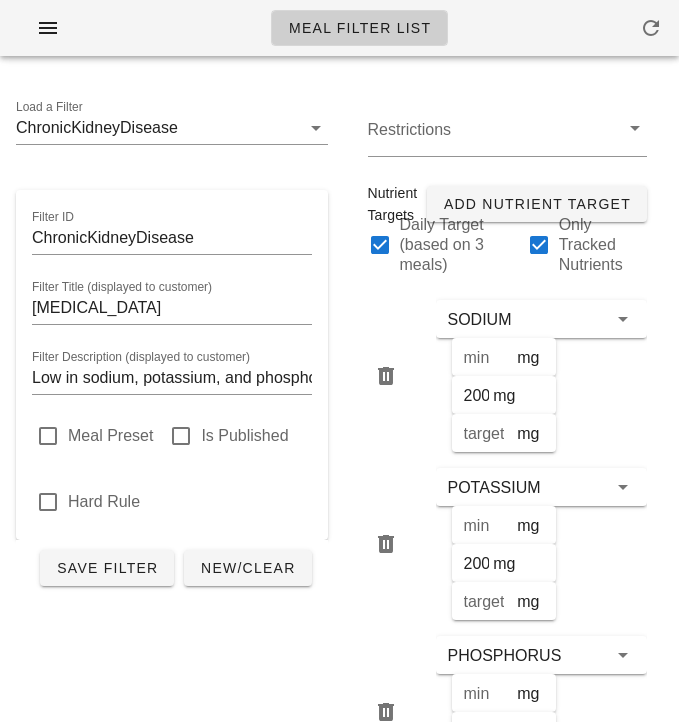 scroll, scrollTop: 0, scrollLeft: 0, axis: both 